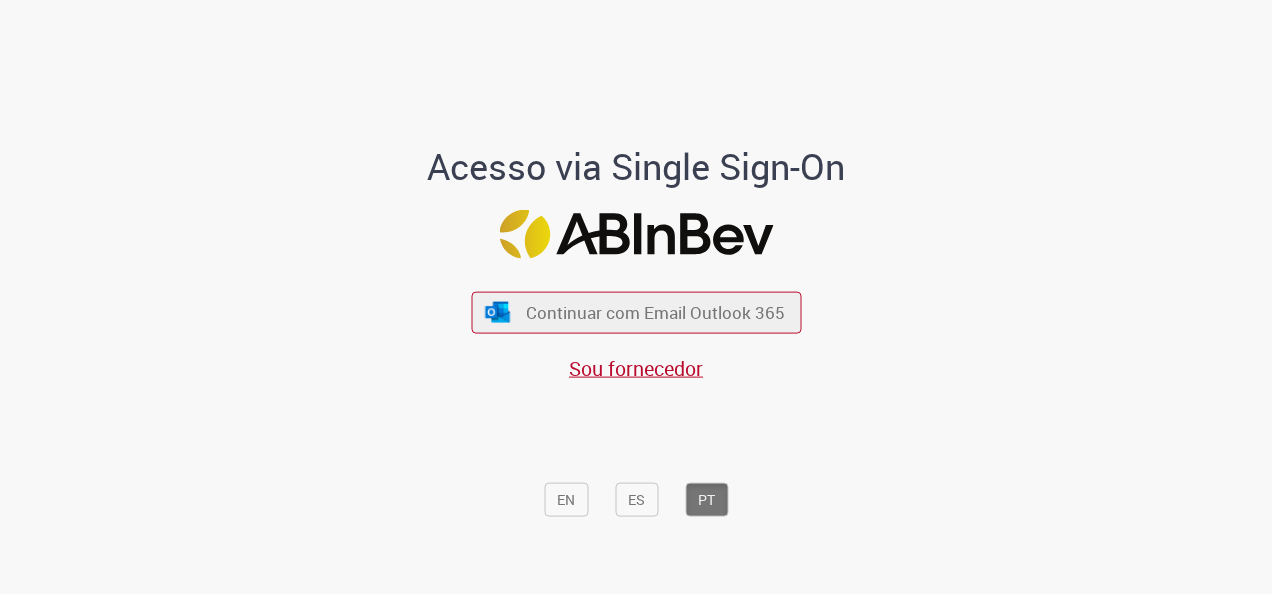 scroll, scrollTop: 0, scrollLeft: 0, axis: both 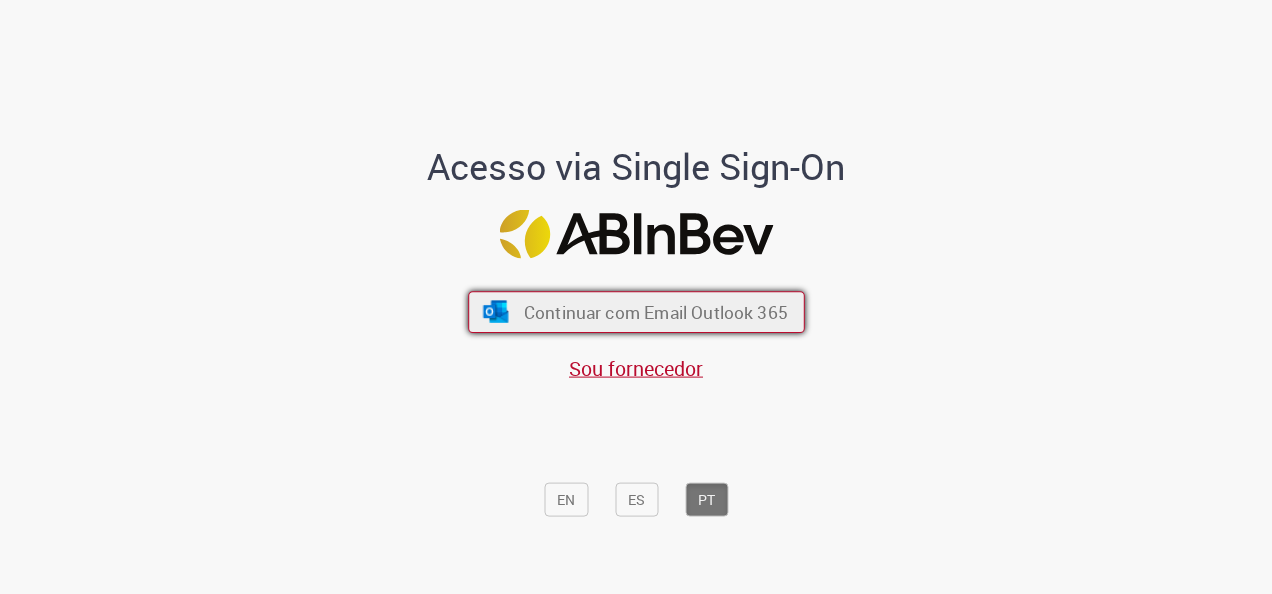 click on "Continuar com Email Outlook 365" at bounding box center [655, 312] 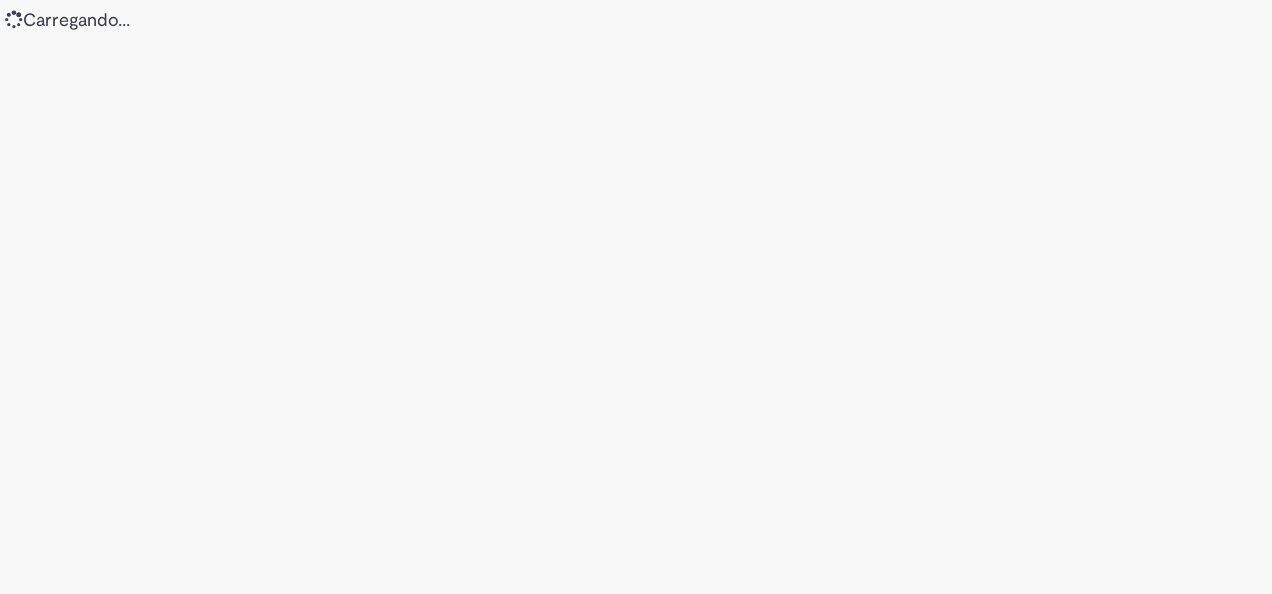 scroll, scrollTop: 0, scrollLeft: 0, axis: both 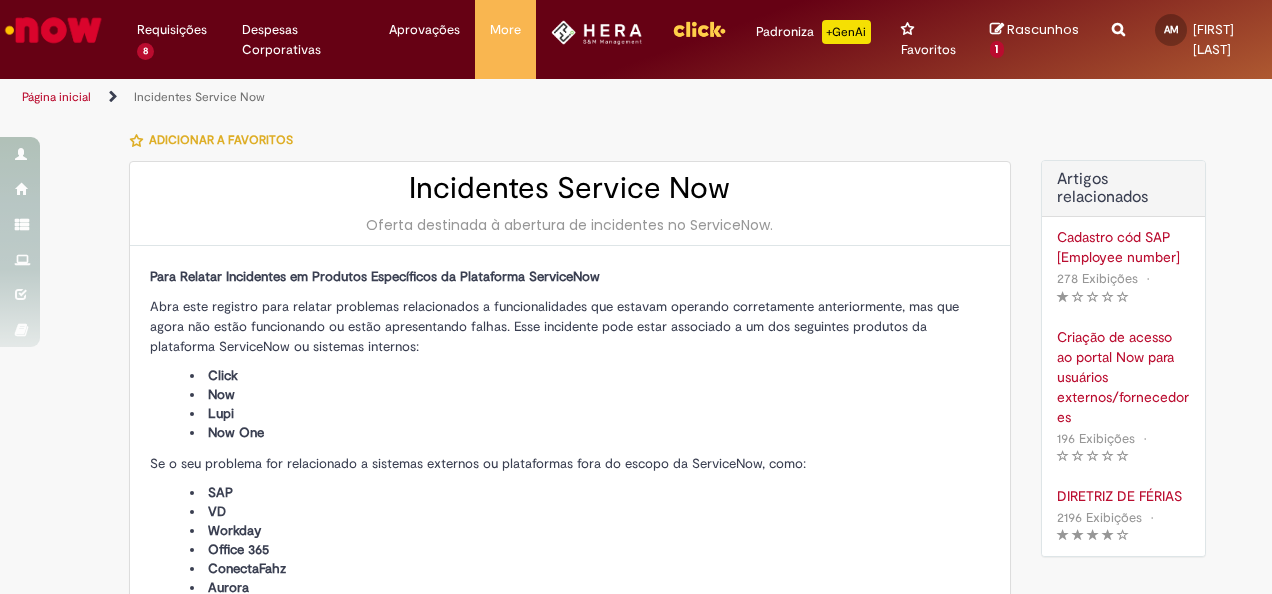 type on "**********" 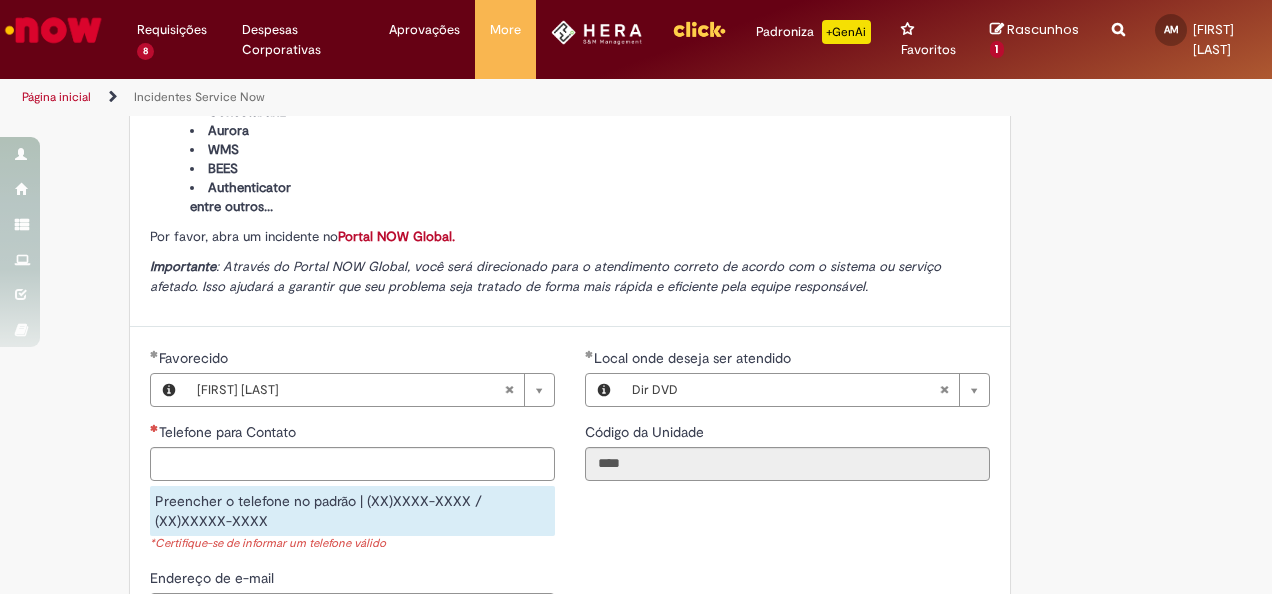 scroll, scrollTop: 646, scrollLeft: 0, axis: vertical 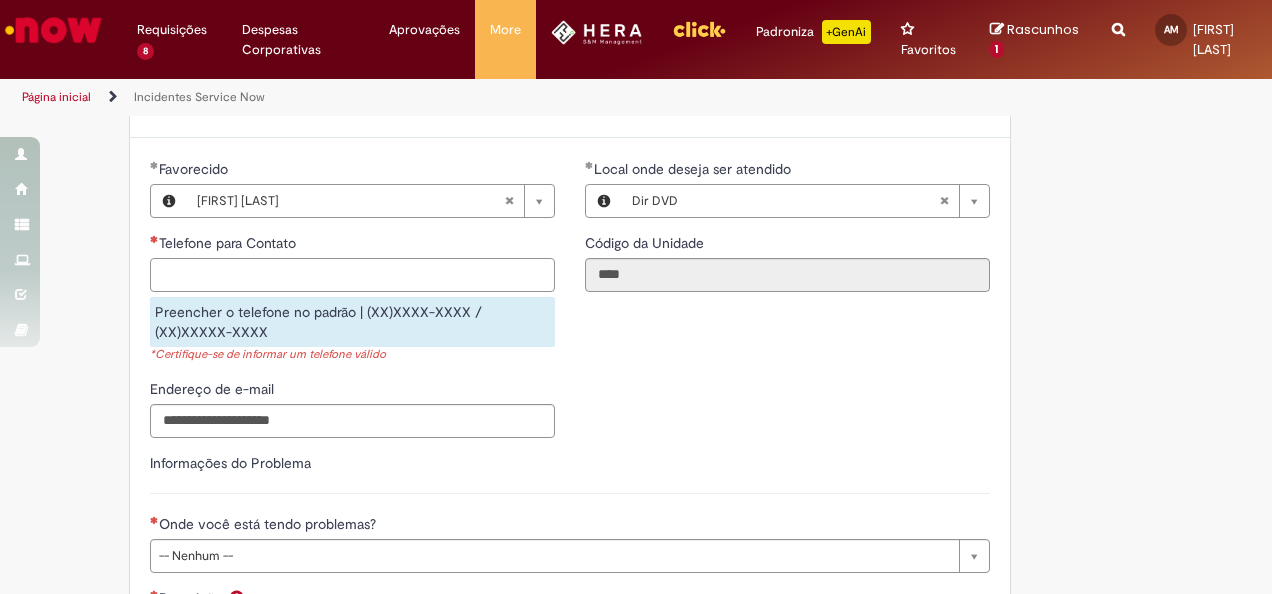 click on "Telefone para Contato" at bounding box center (352, 275) 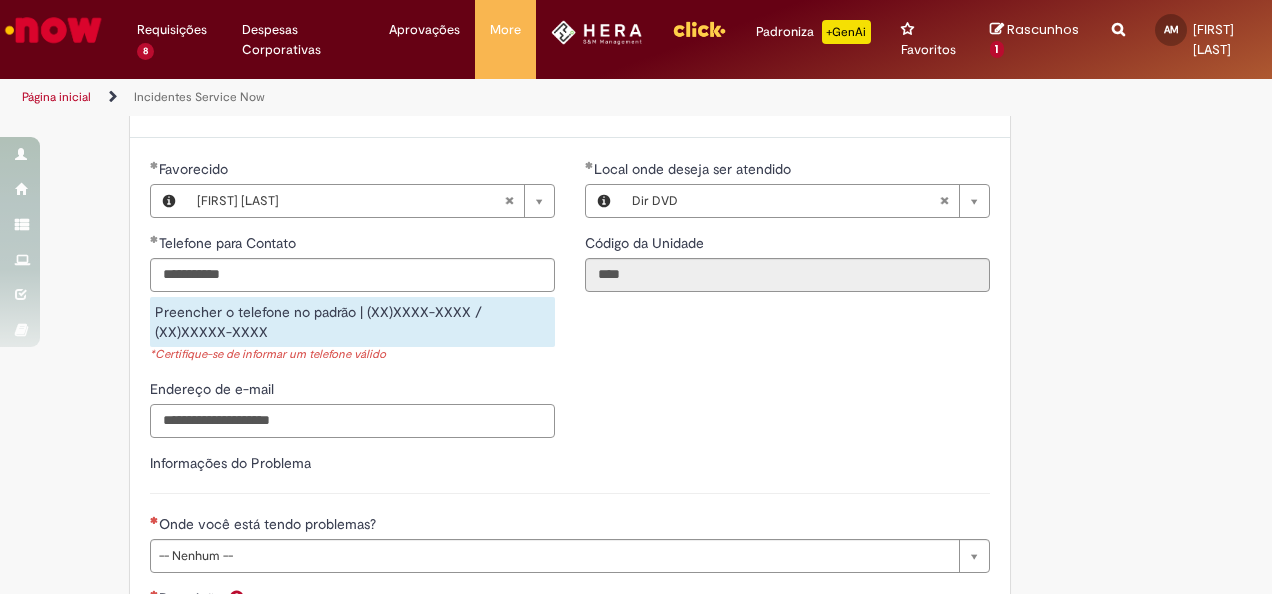type on "**********" 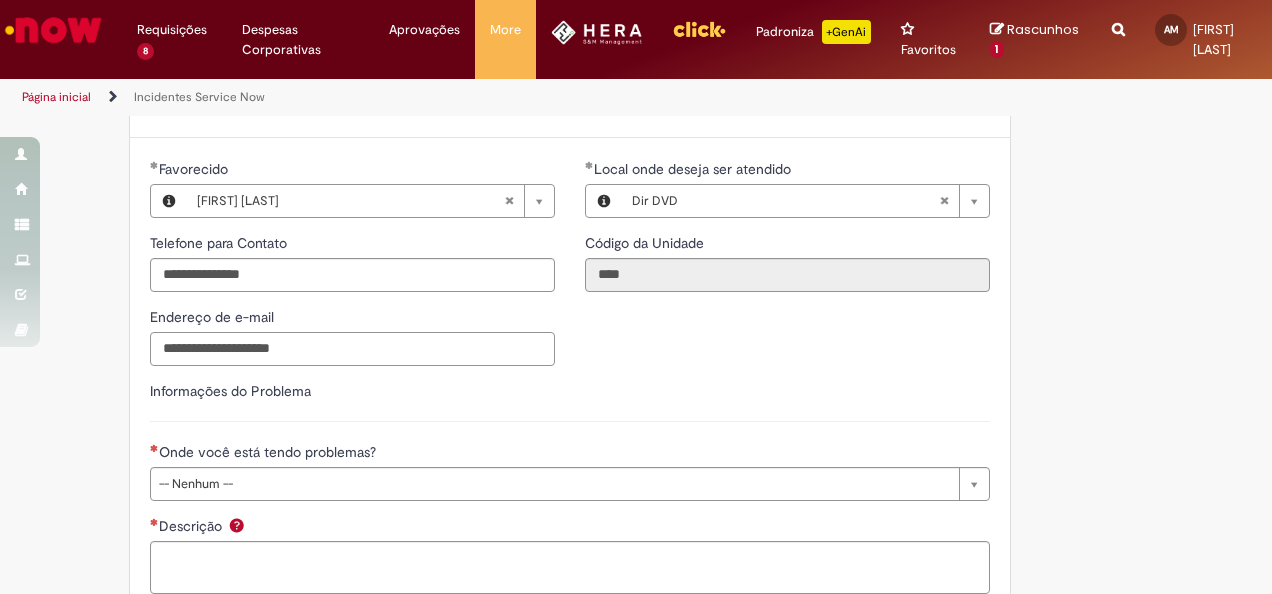 click on "**********" at bounding box center [570, 411] 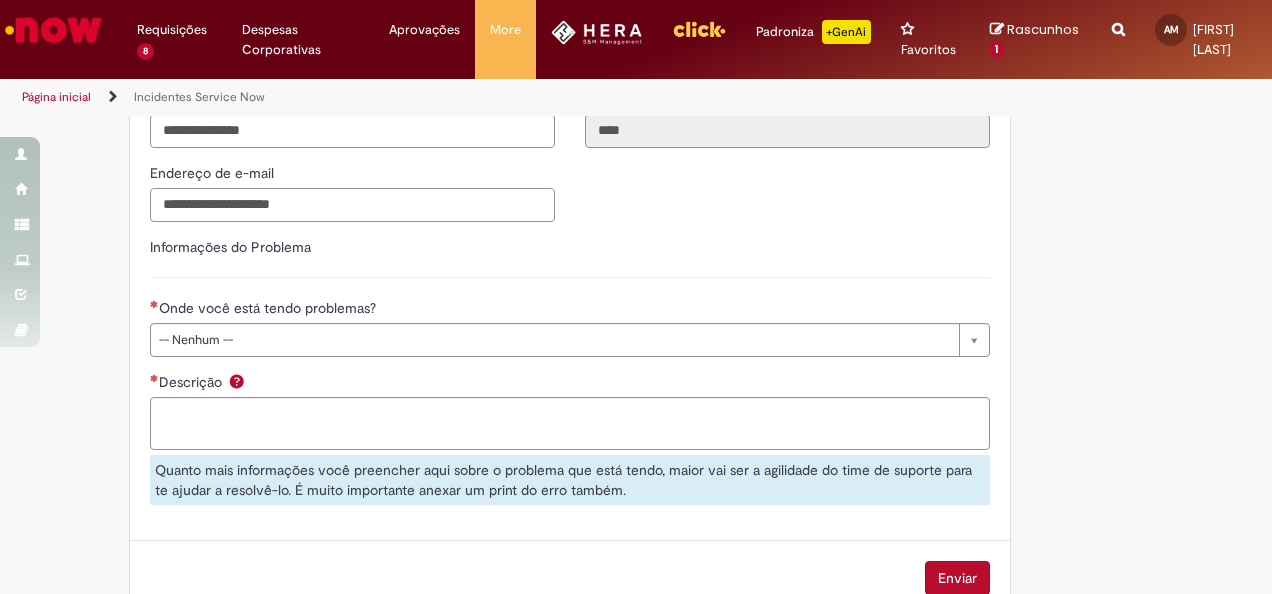 scroll, scrollTop: 791, scrollLeft: 0, axis: vertical 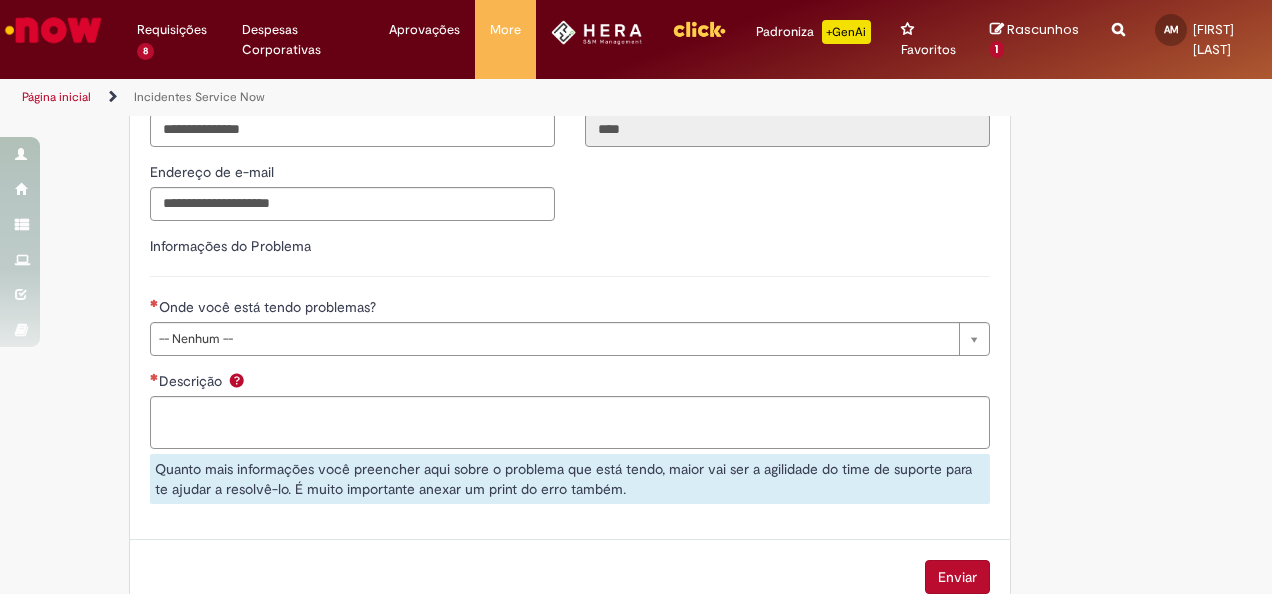 click on "Onde você está tendo problemas?" at bounding box center (570, 309) 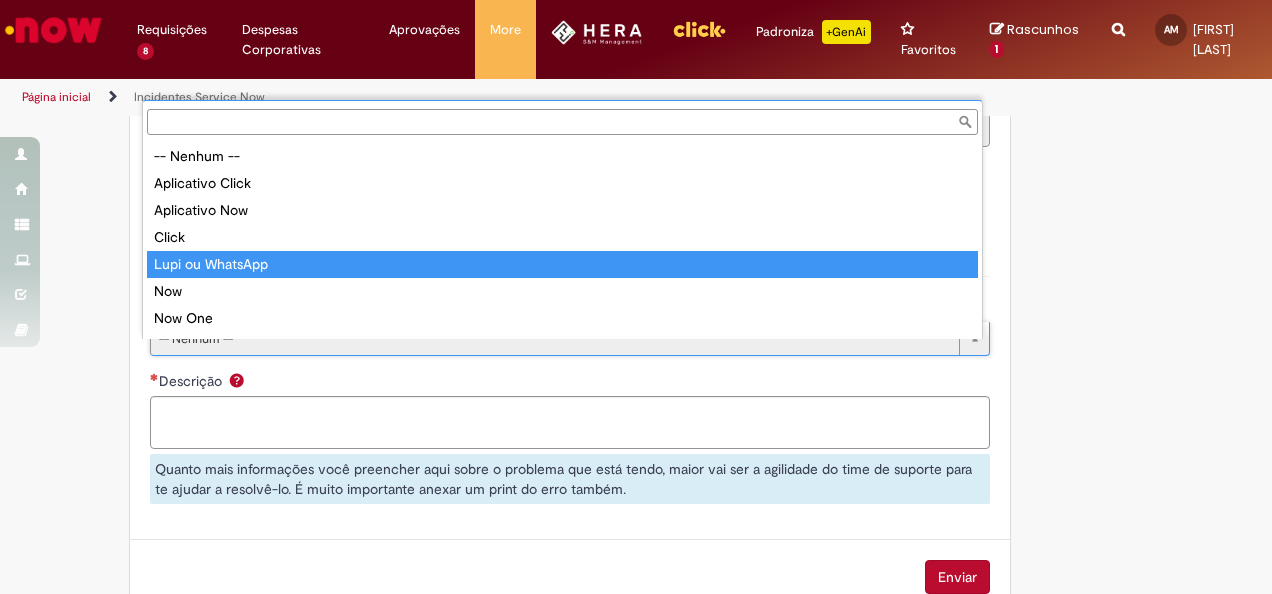 scroll, scrollTop: 24, scrollLeft: 0, axis: vertical 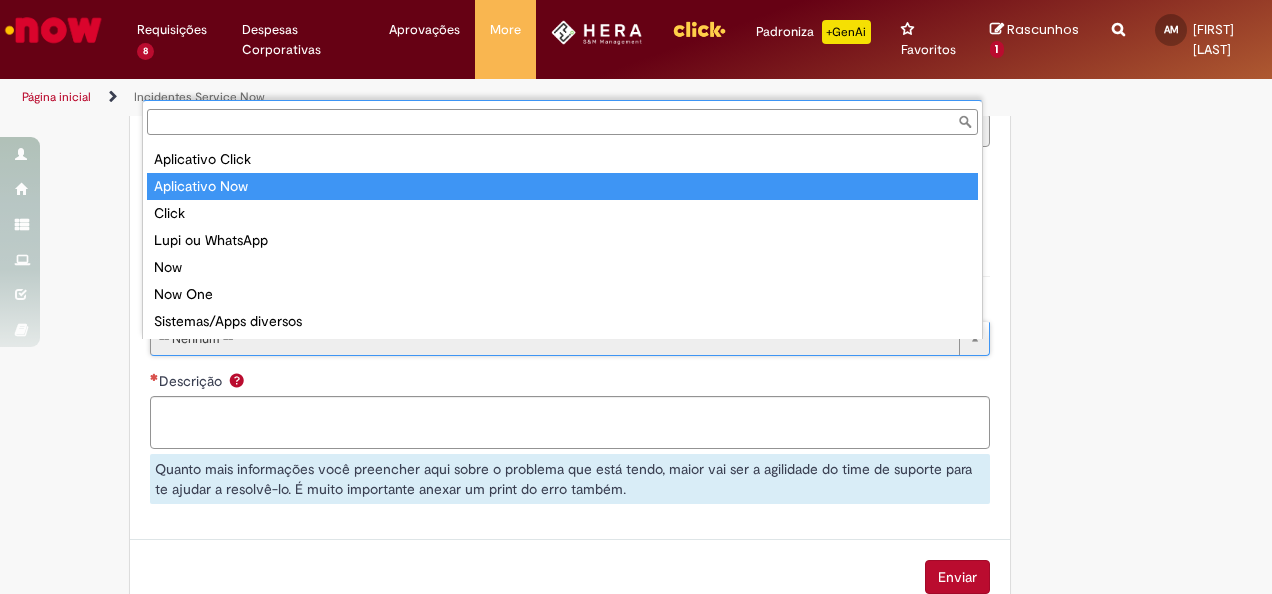 type on "**********" 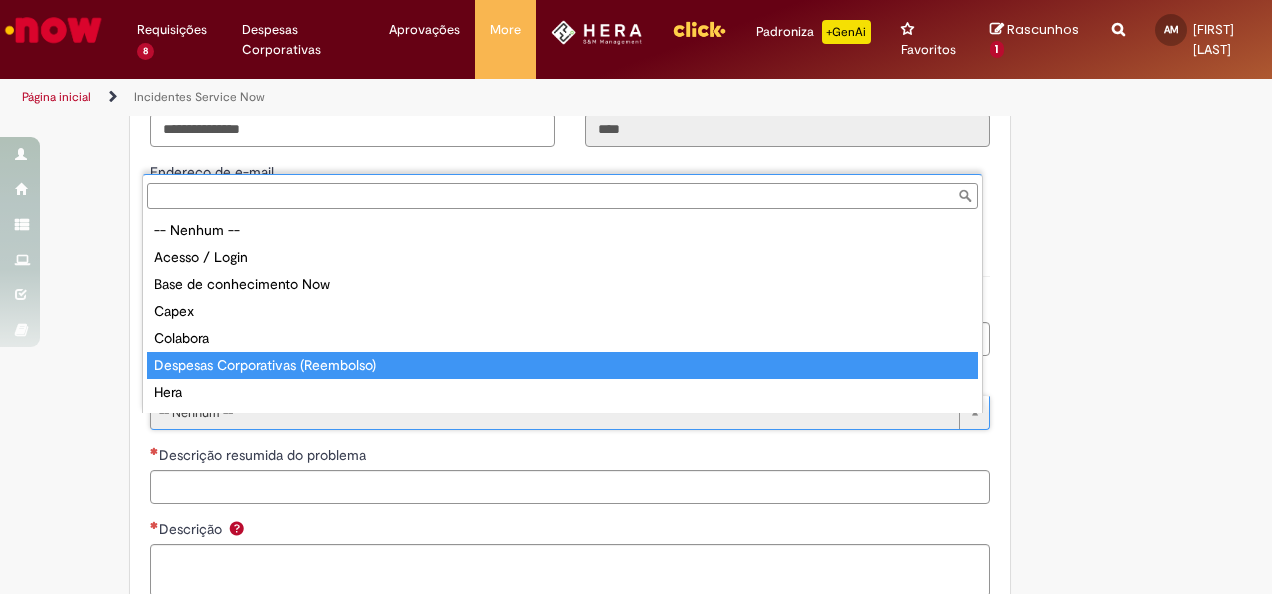 scroll, scrollTop: 105, scrollLeft: 0, axis: vertical 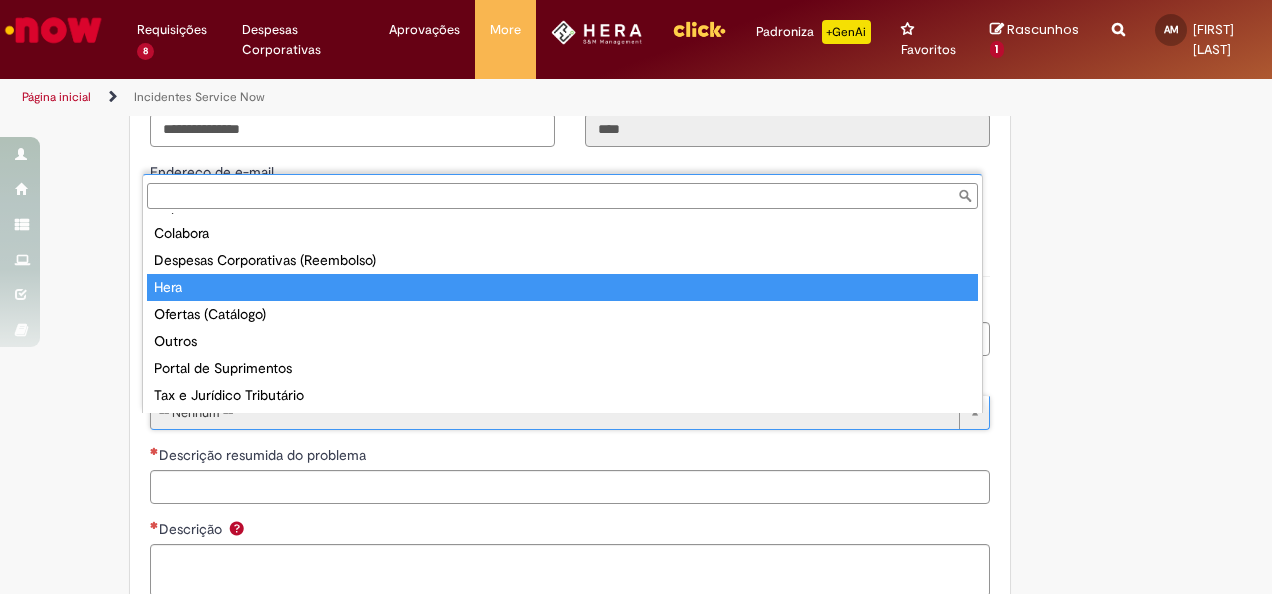 type on "****" 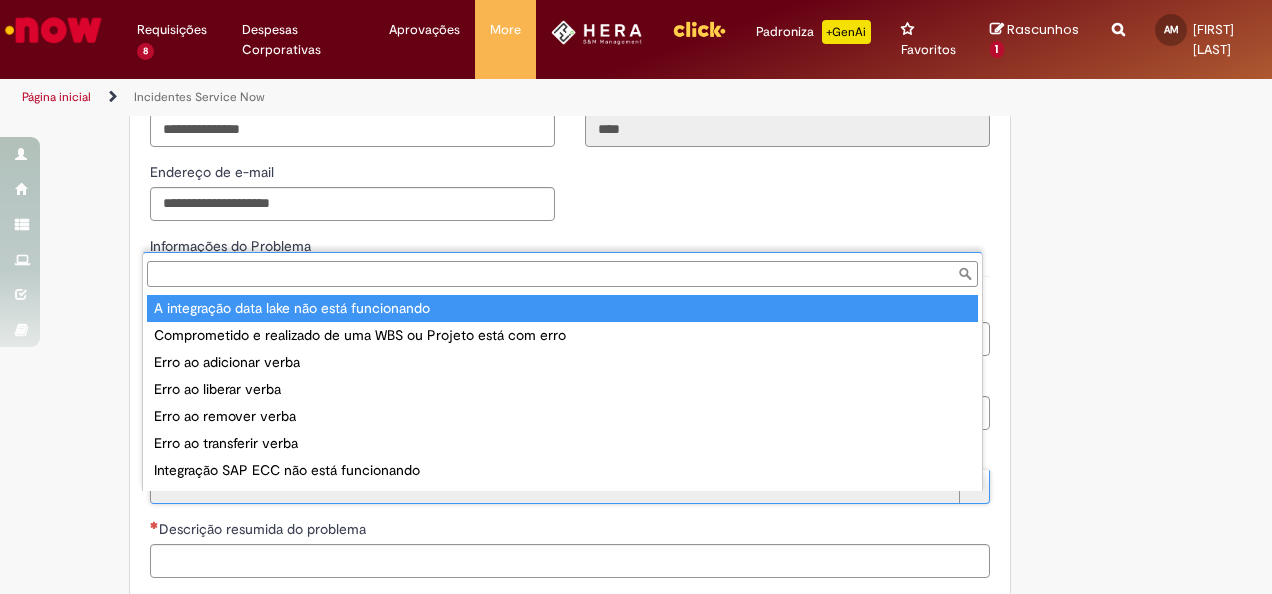 scroll, scrollTop: 16, scrollLeft: 0, axis: vertical 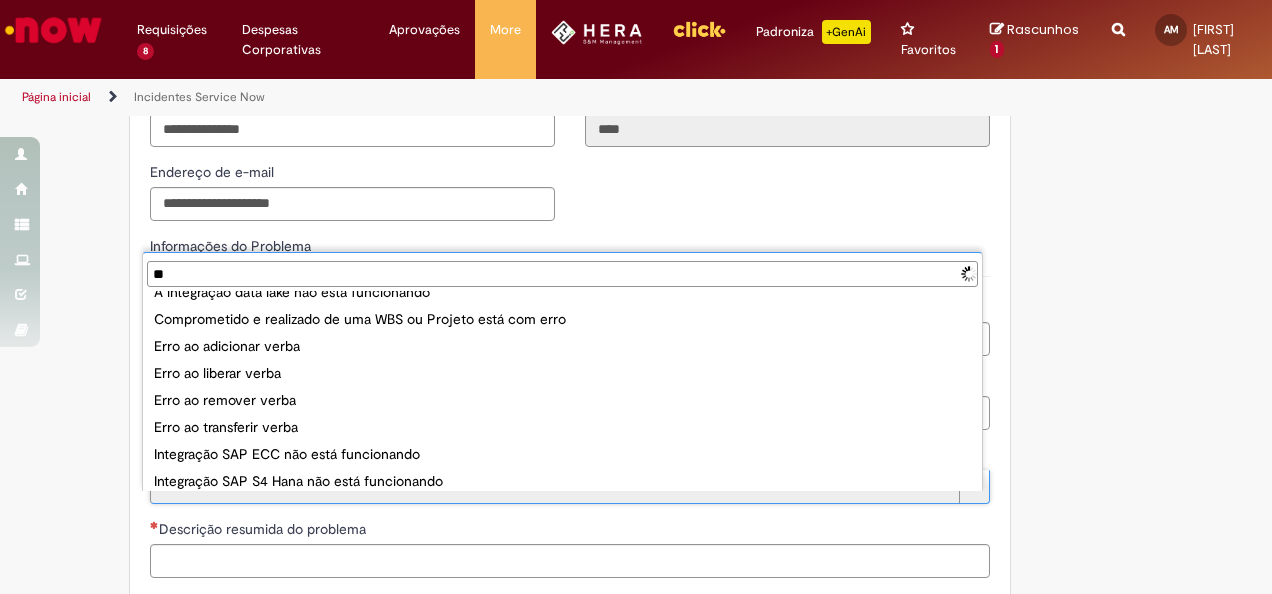 type on "***" 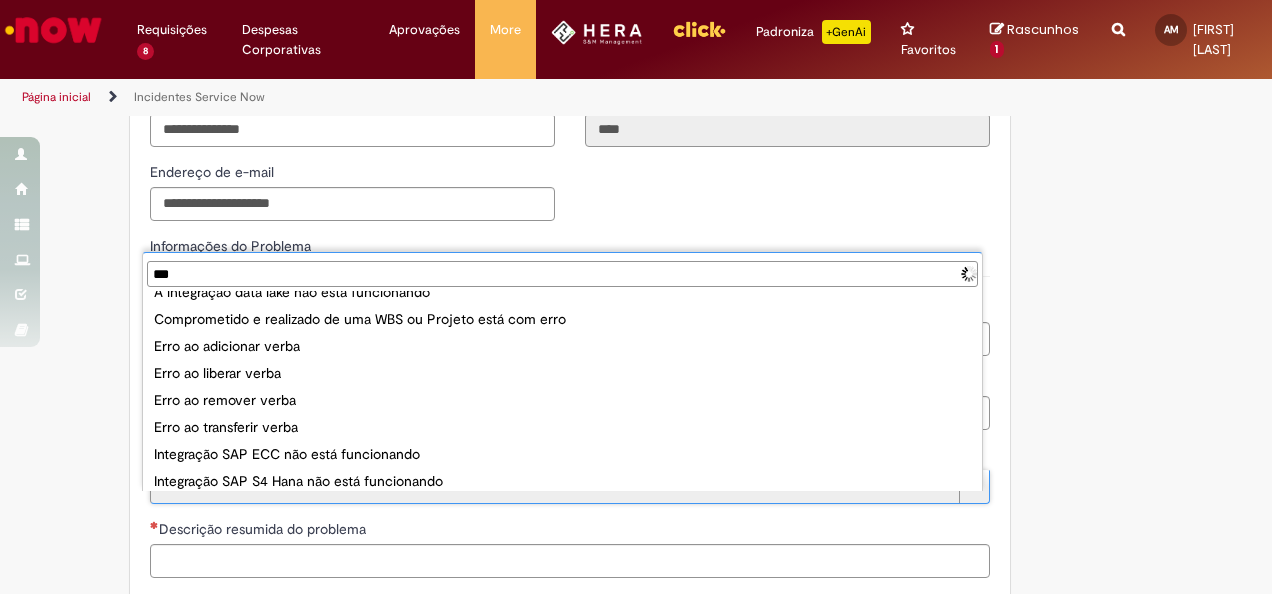 scroll, scrollTop: 0, scrollLeft: 0, axis: both 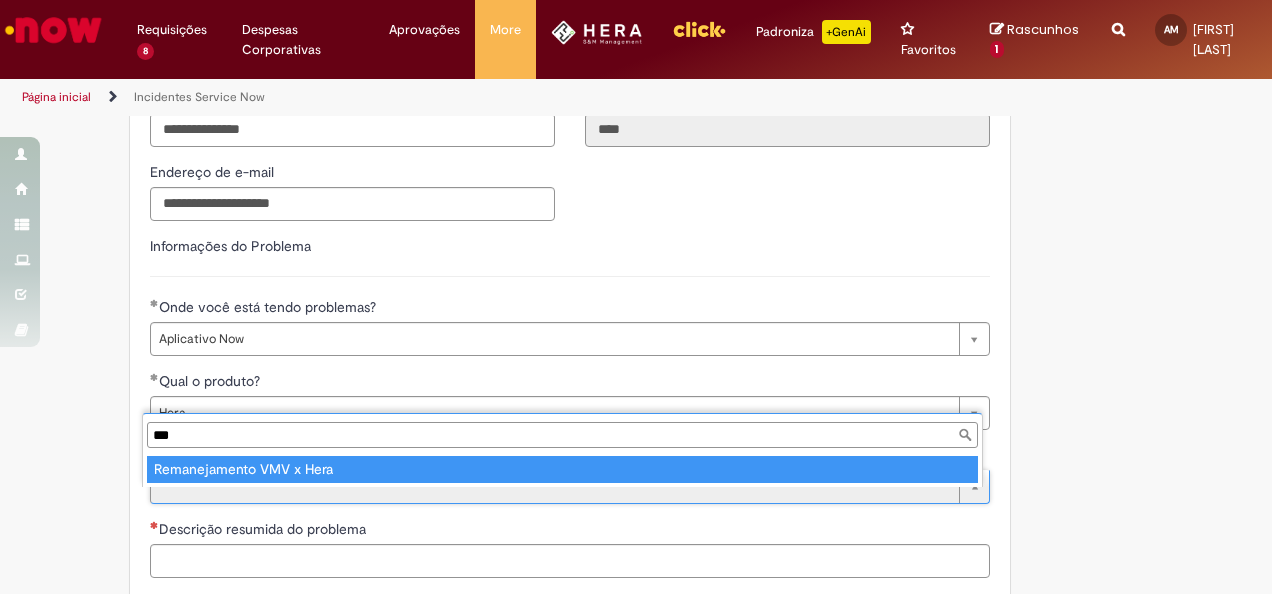 type on "**********" 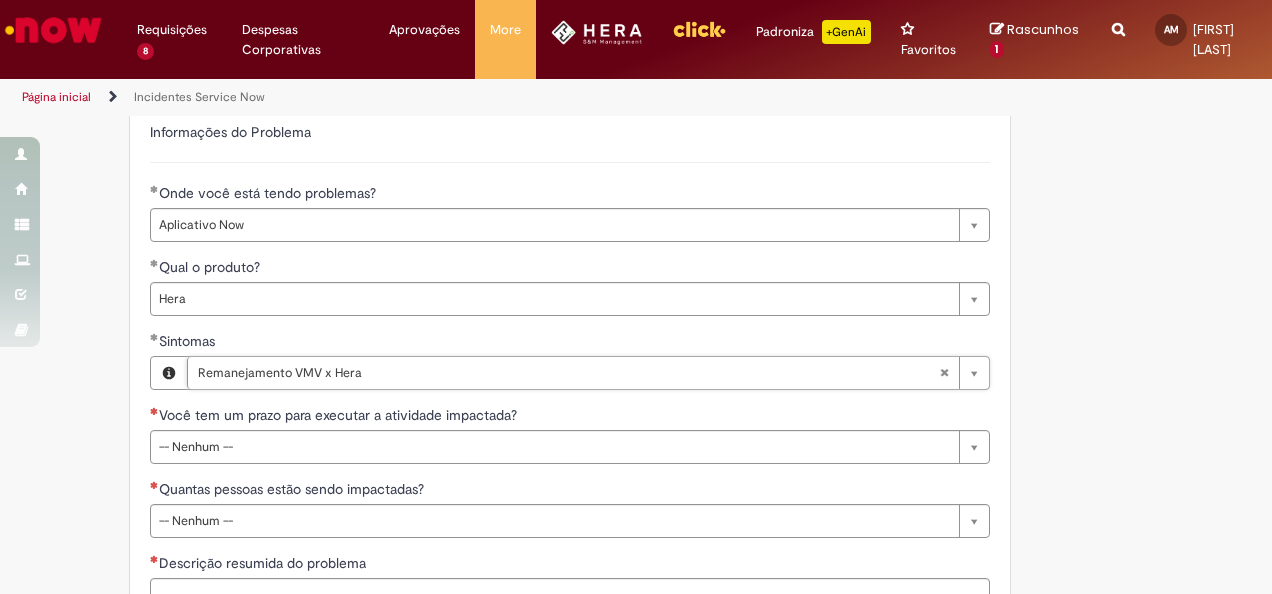 scroll, scrollTop: 906, scrollLeft: 0, axis: vertical 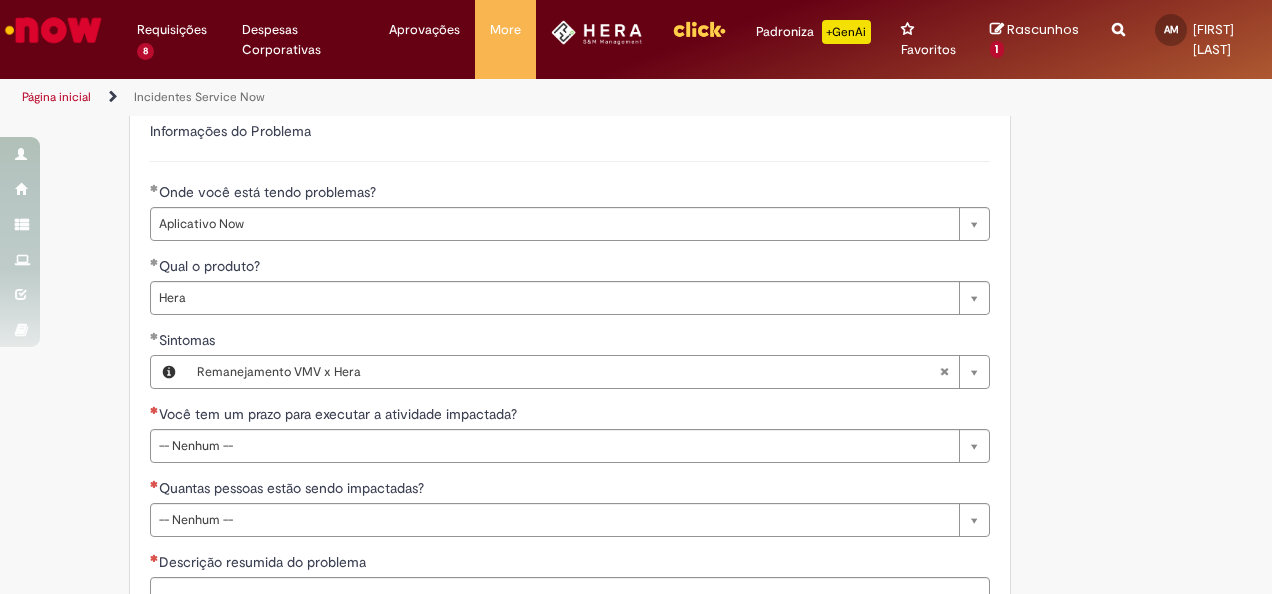 click on "Você tem um prazo para executar a atividade impactada?" at bounding box center (570, 416) 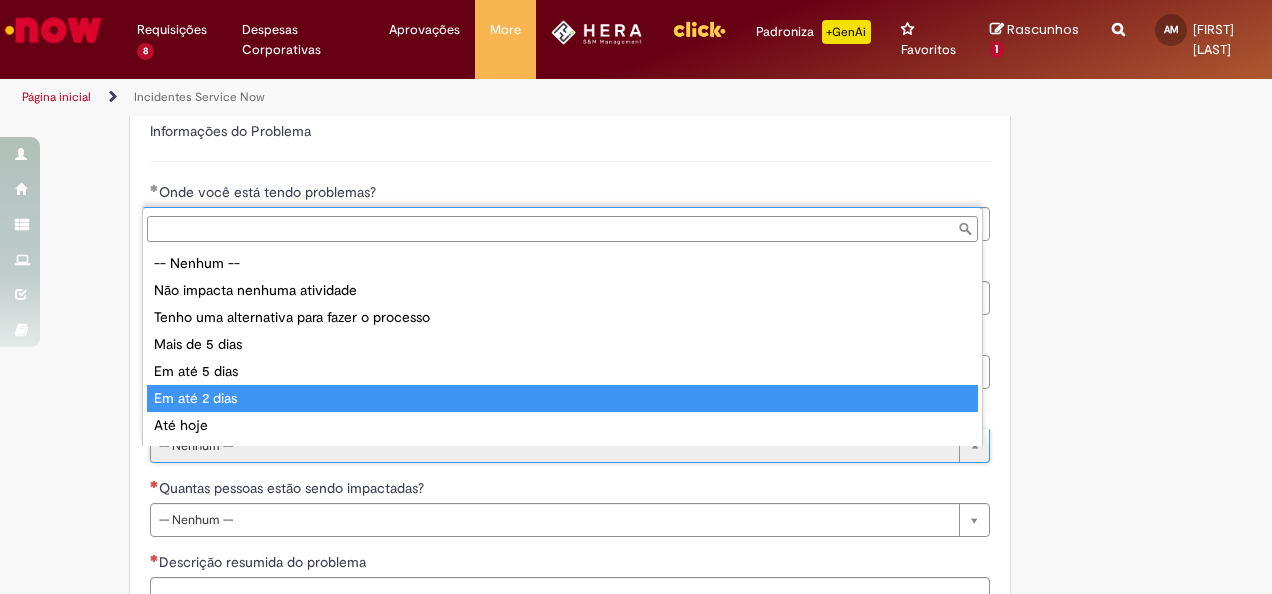 type on "**********" 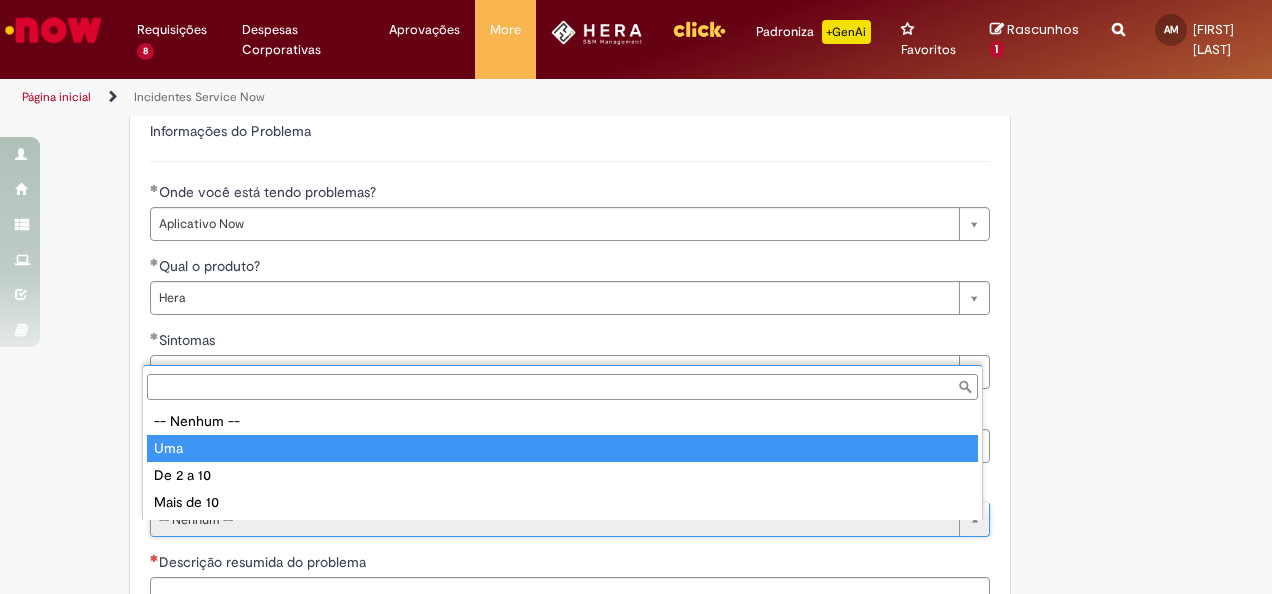 type on "***" 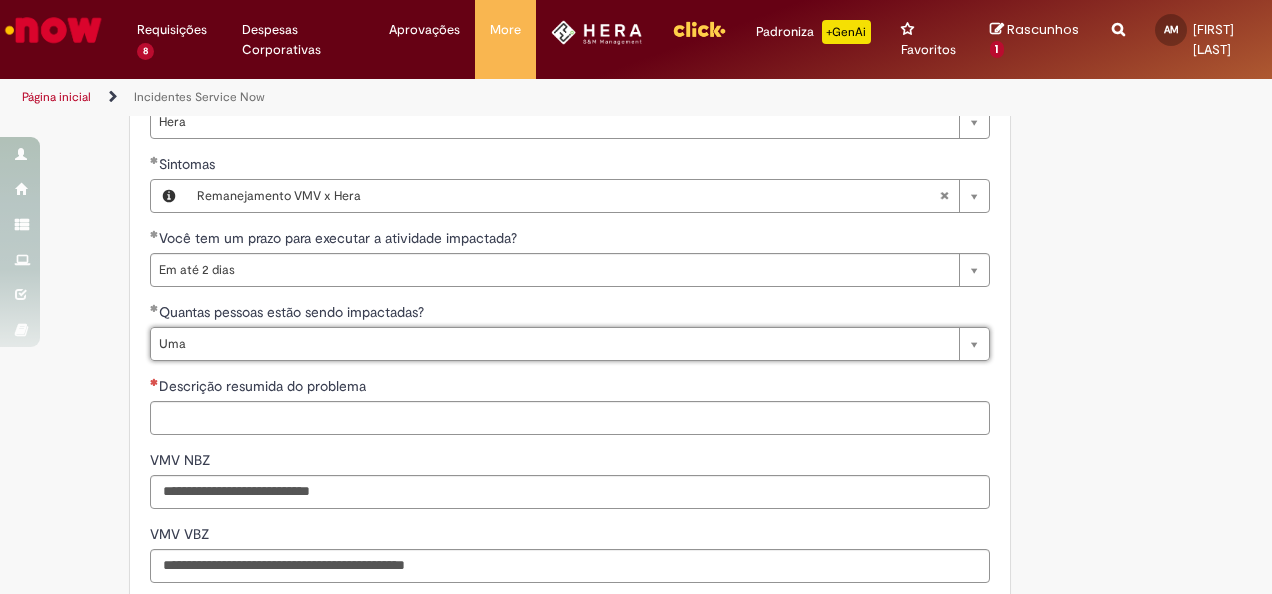 scroll, scrollTop: 1092, scrollLeft: 0, axis: vertical 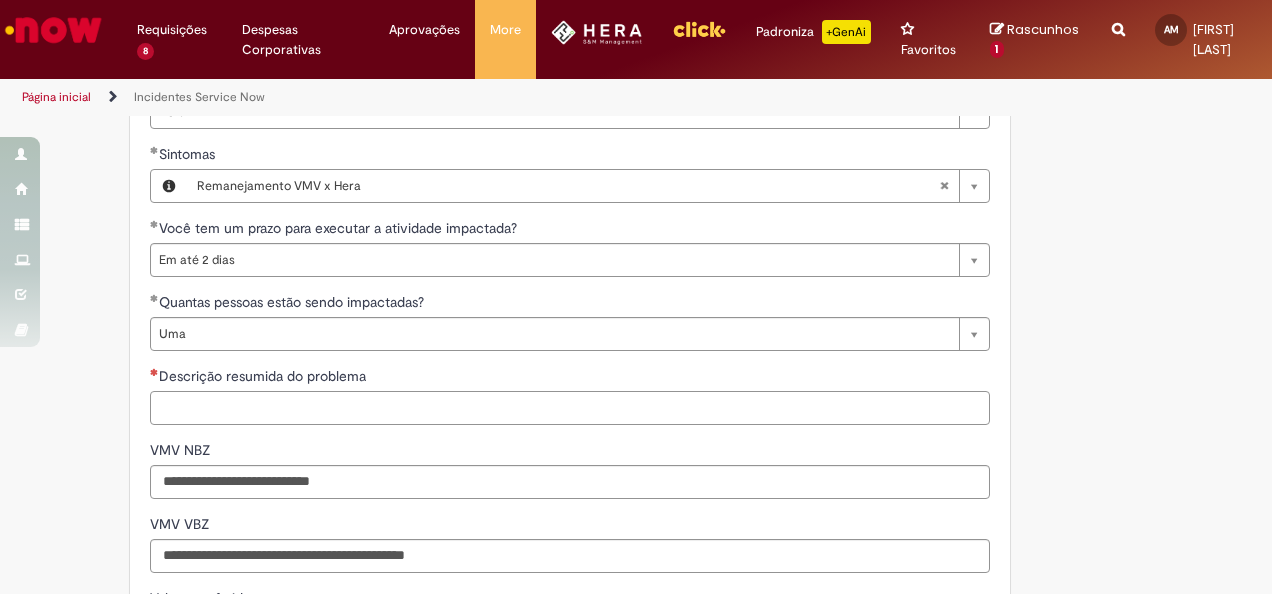 click on "Descrição resumida do problema" at bounding box center (570, 408) 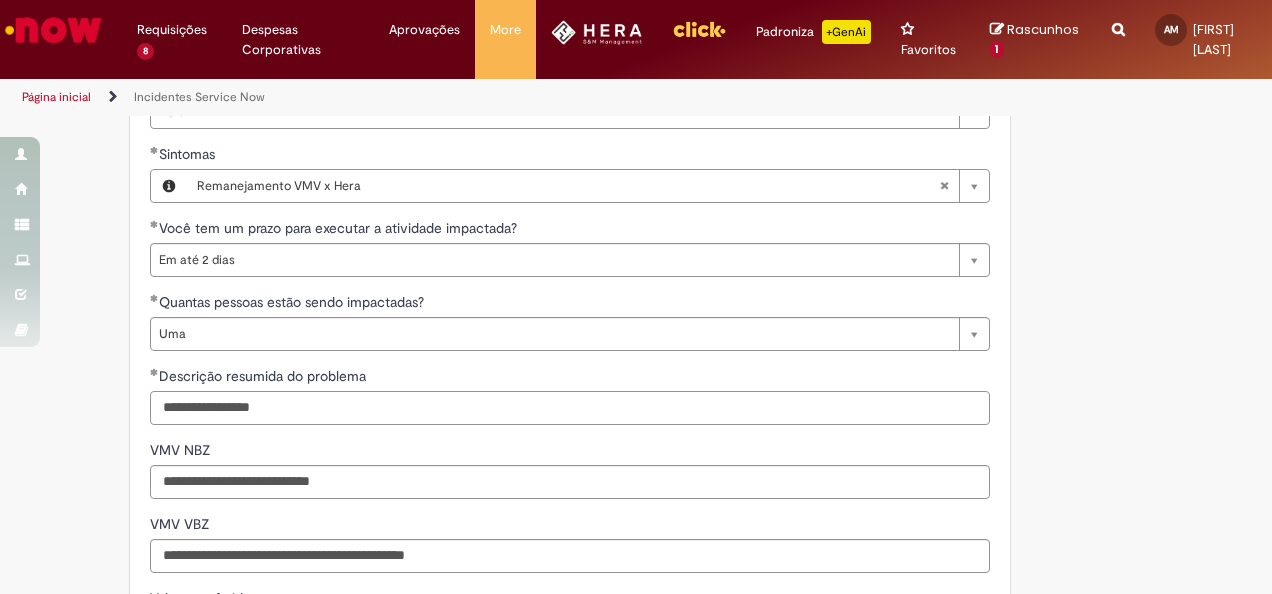 type on "**********" 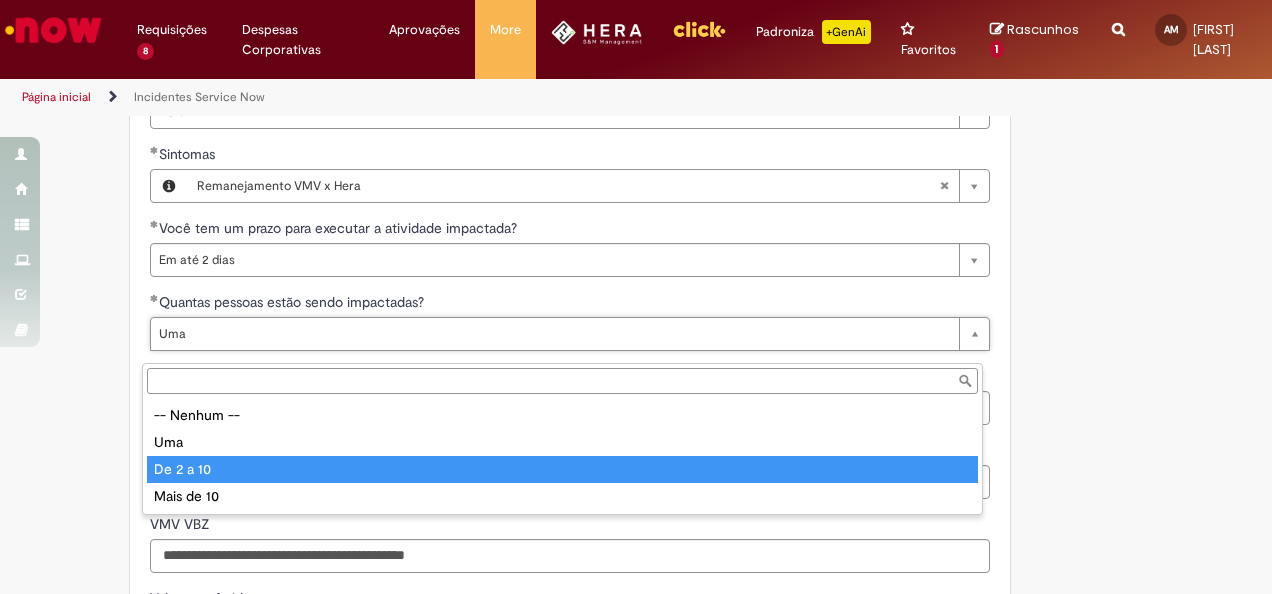 type on "*********" 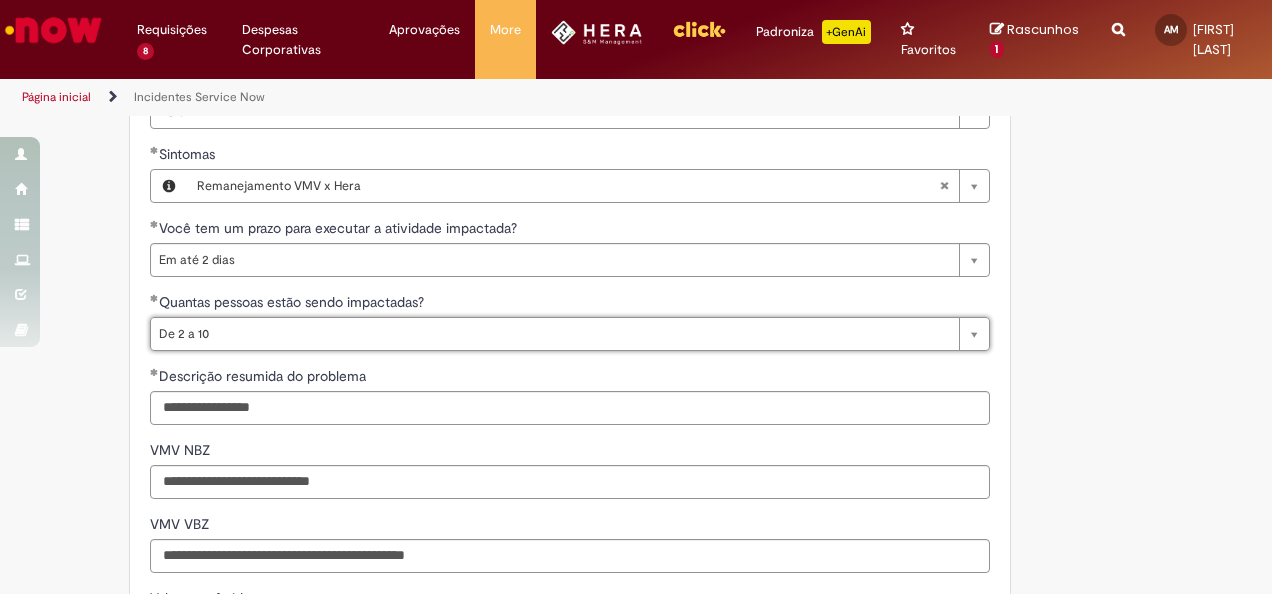 scroll, scrollTop: 0, scrollLeft: 27, axis: horizontal 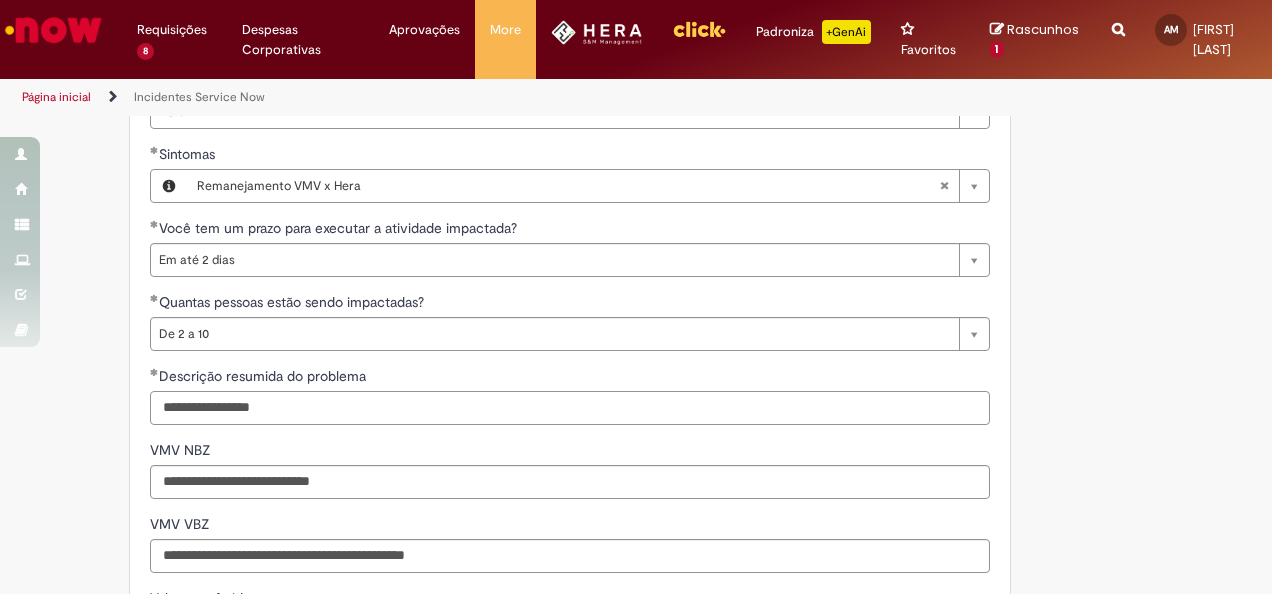 click on "**********" at bounding box center [570, 408] 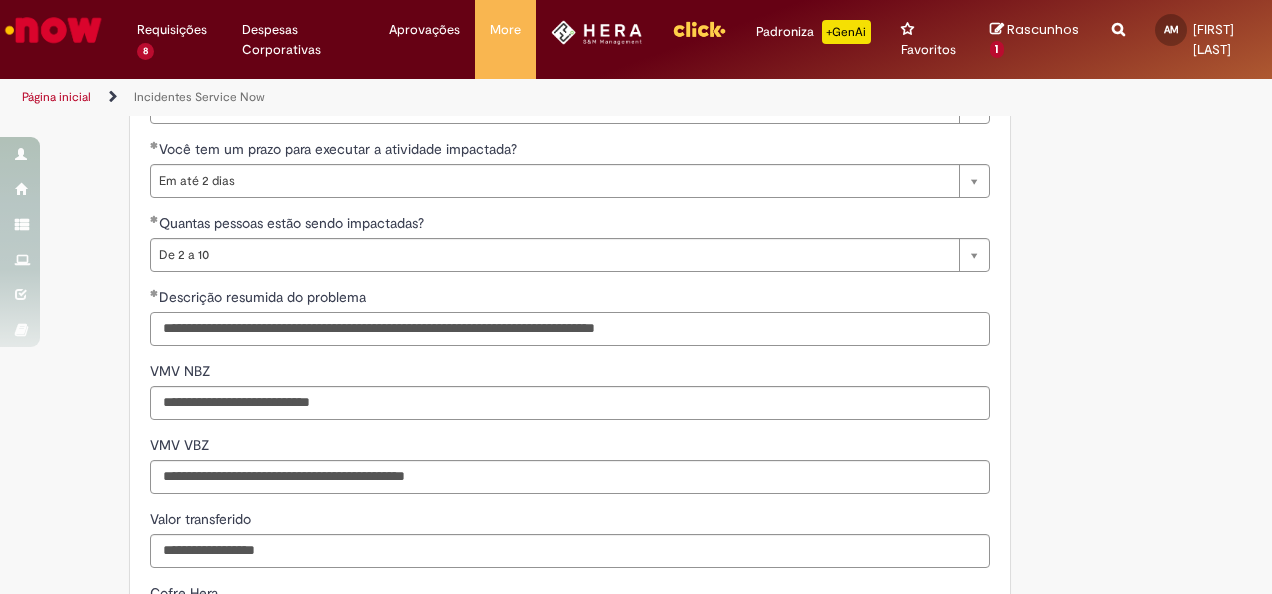scroll, scrollTop: 1176, scrollLeft: 0, axis: vertical 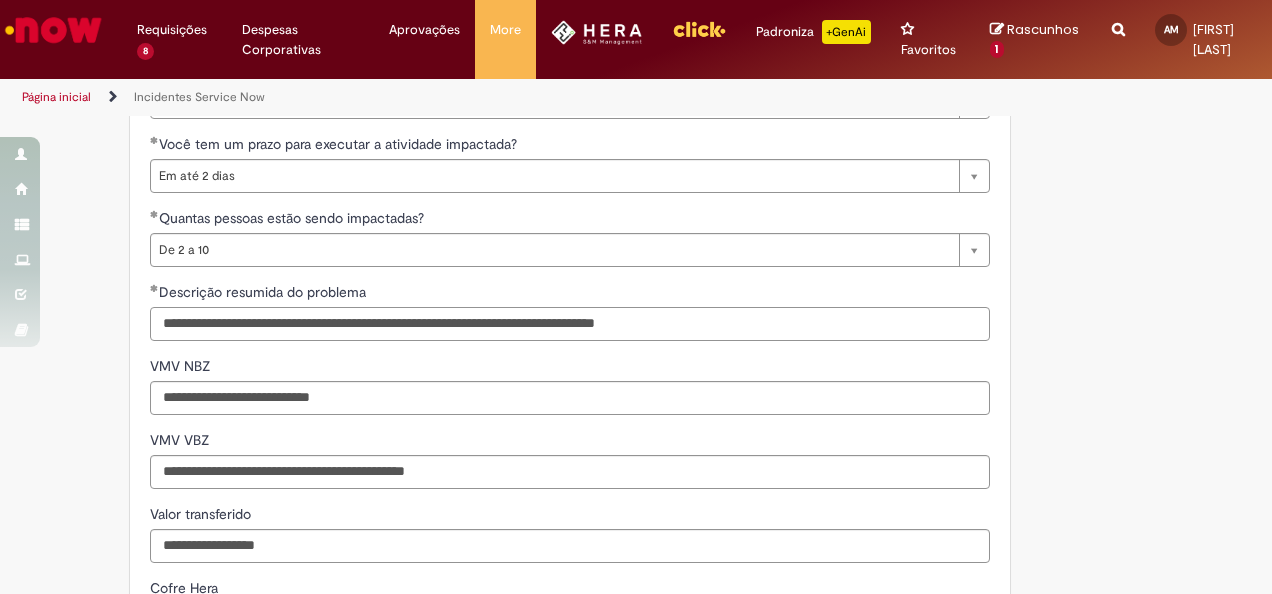 type on "**********" 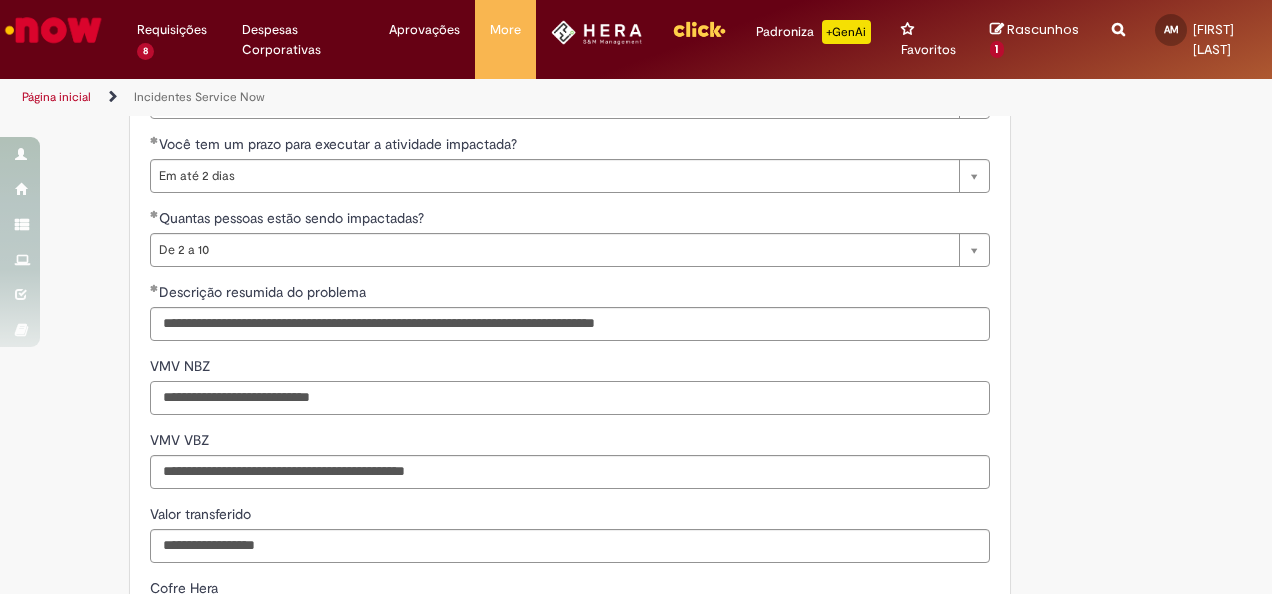 click on "VMV NBZ" at bounding box center [570, 398] 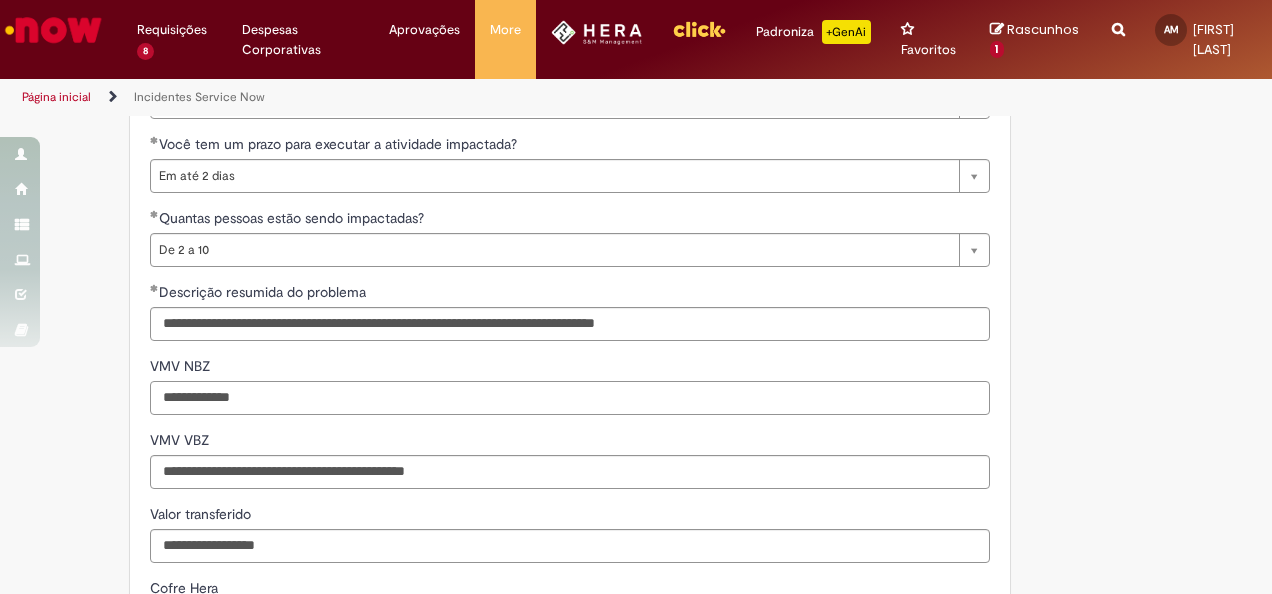 type on "**********" 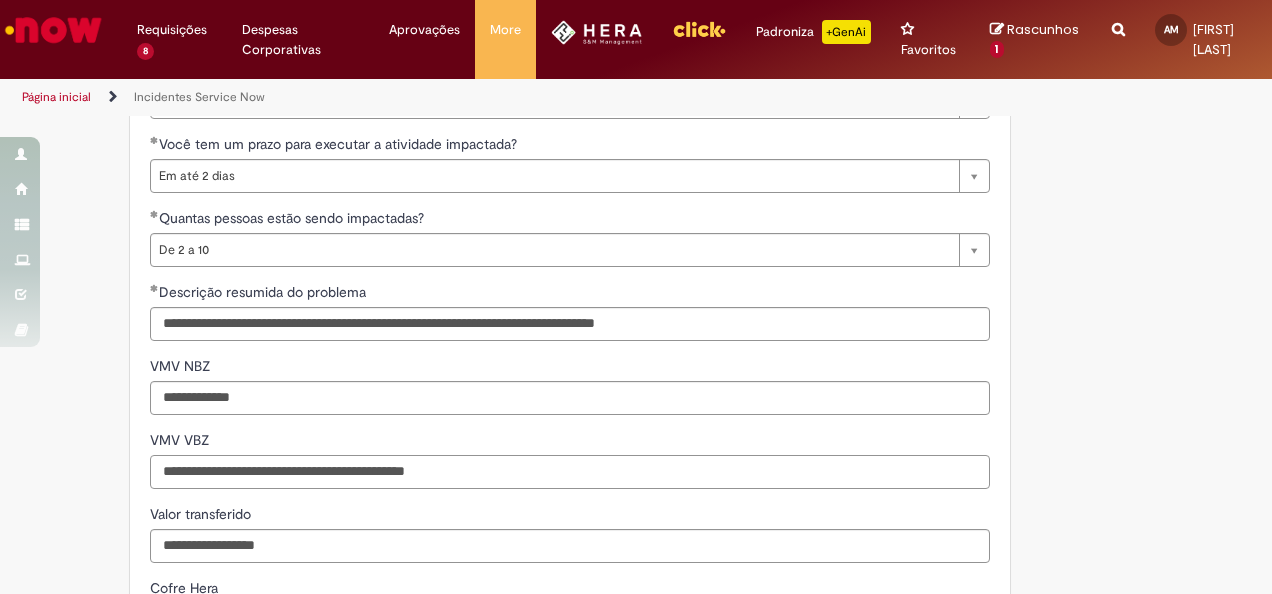 click on "VMV VBZ" at bounding box center (570, 472) 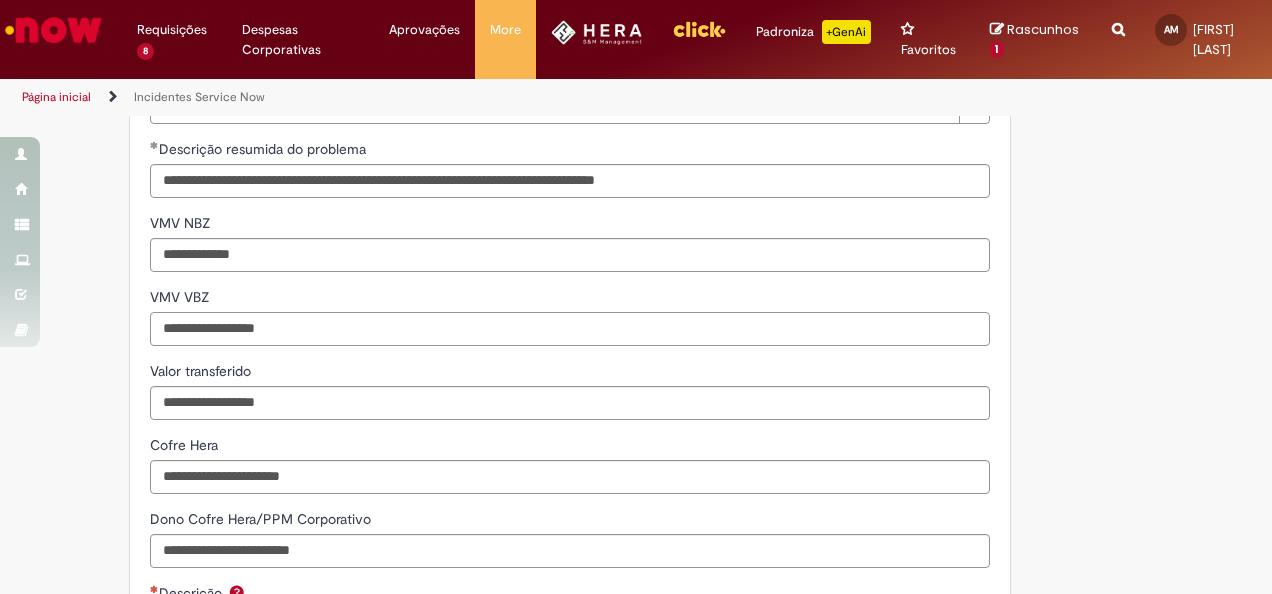 scroll, scrollTop: 1326, scrollLeft: 0, axis: vertical 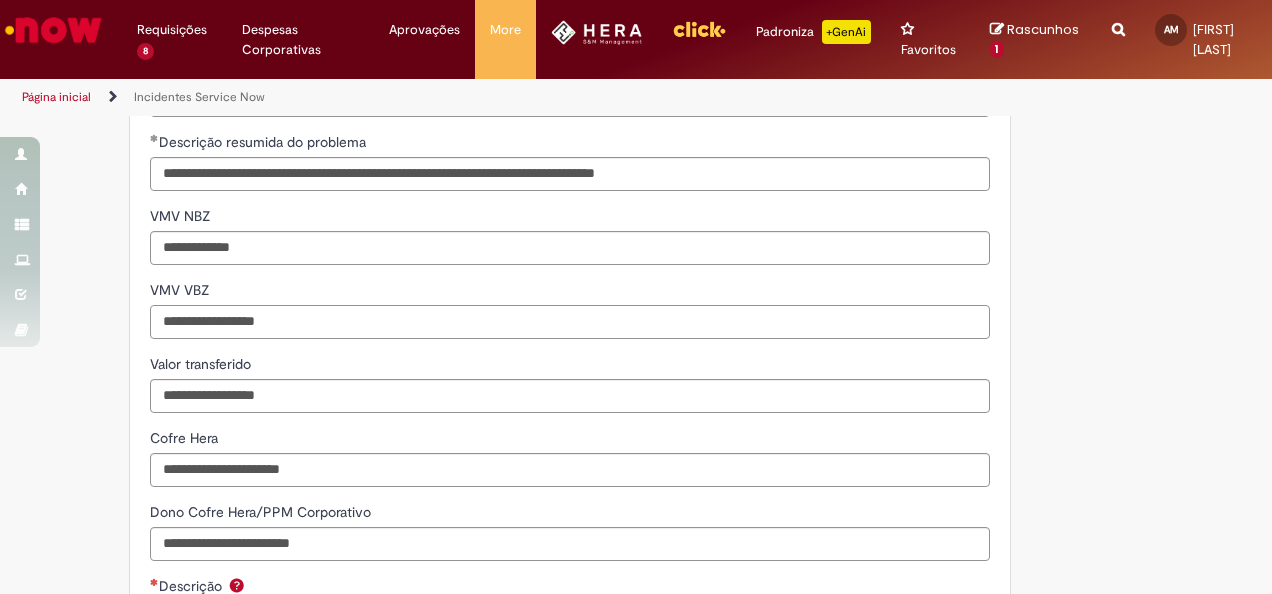 type on "**********" 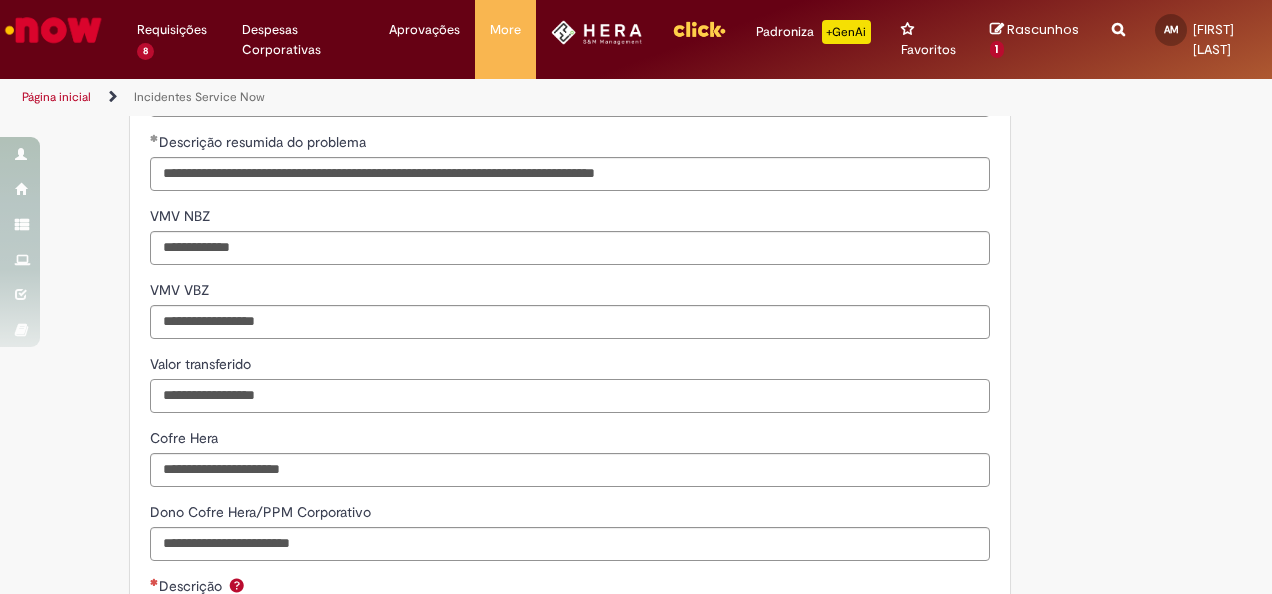 click on "Valor transferido" at bounding box center [570, 396] 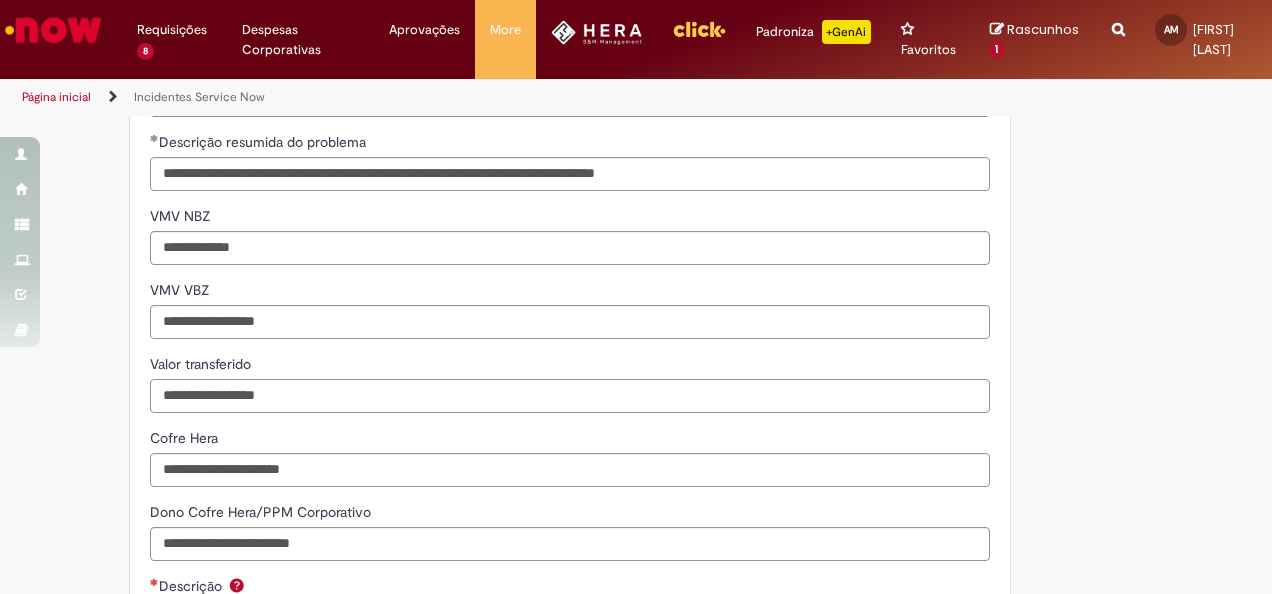 click on "Valor transferido" at bounding box center [570, 396] 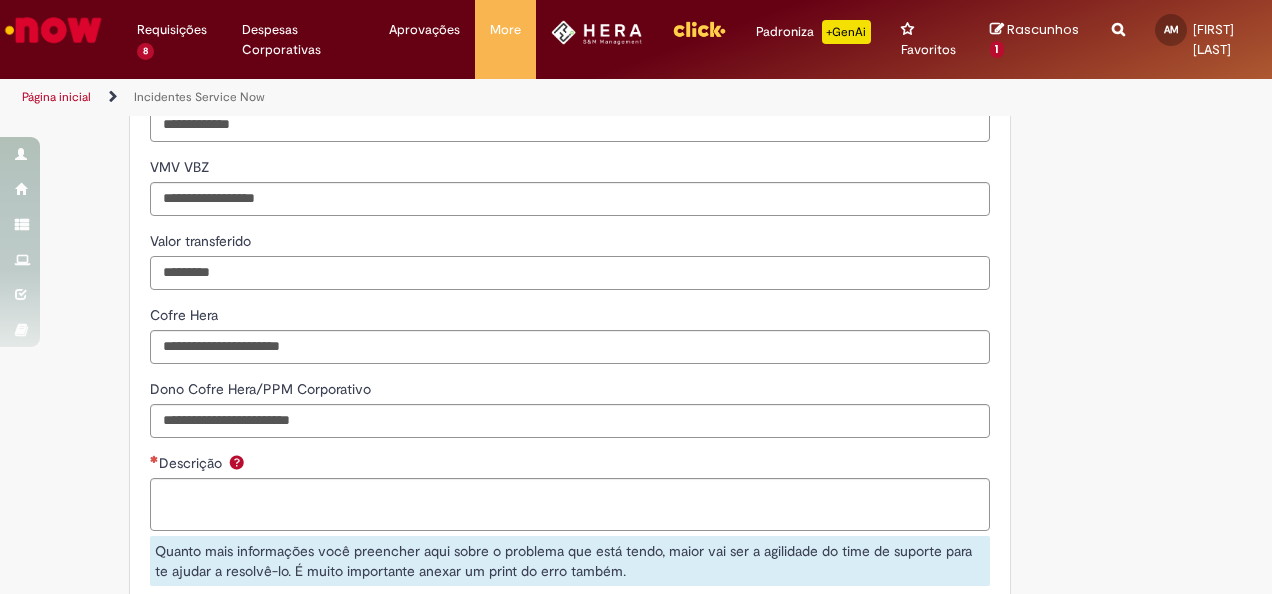 scroll, scrollTop: 1450, scrollLeft: 0, axis: vertical 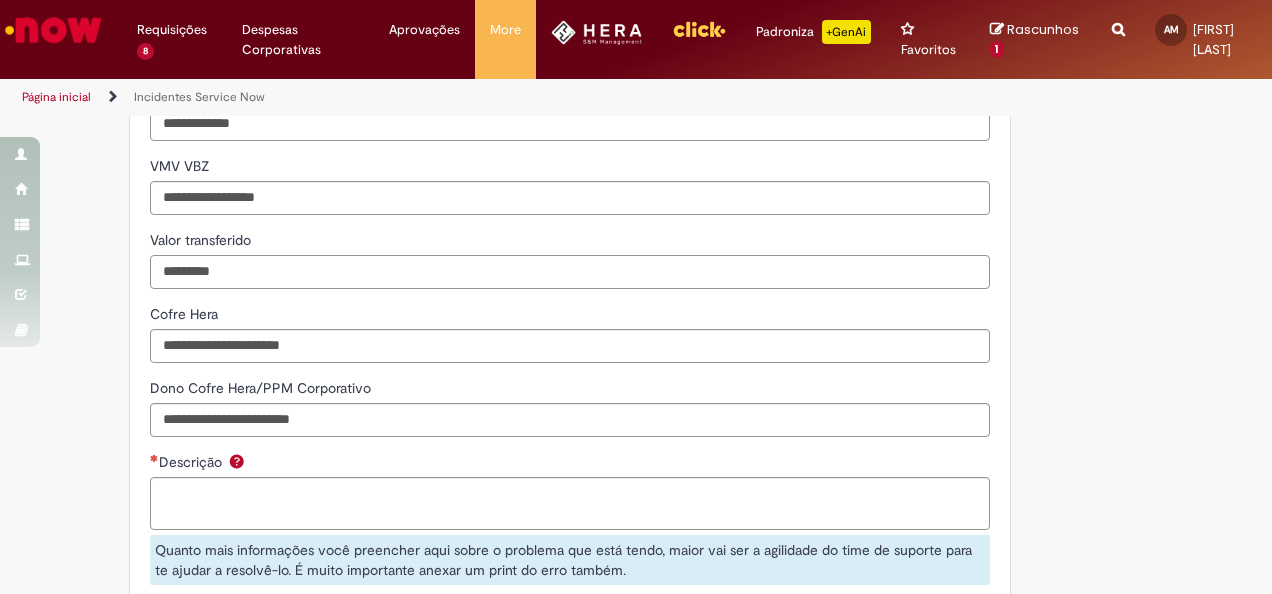type on "*********" 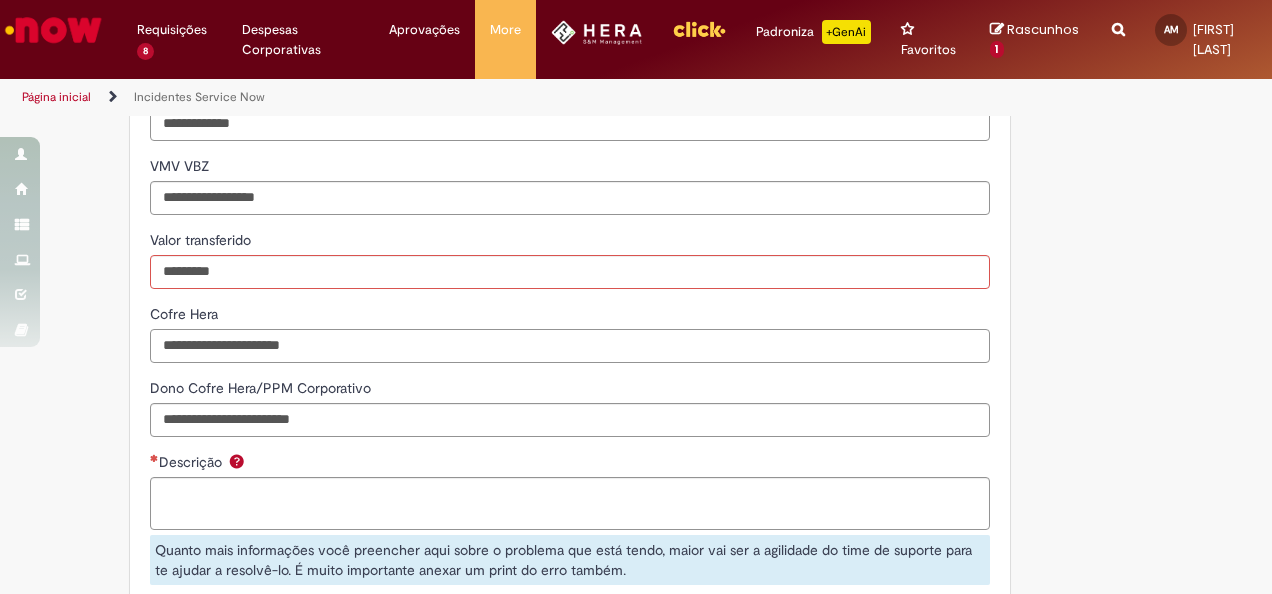 click on "Cofre Hera" at bounding box center (570, 346) 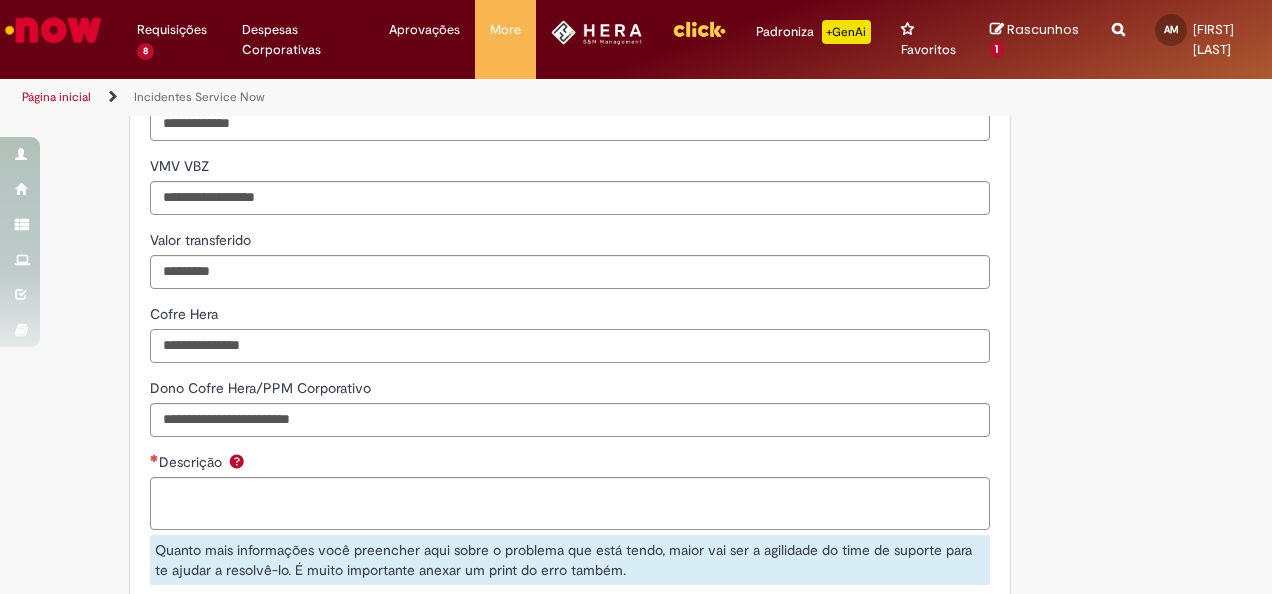 type on "**********" 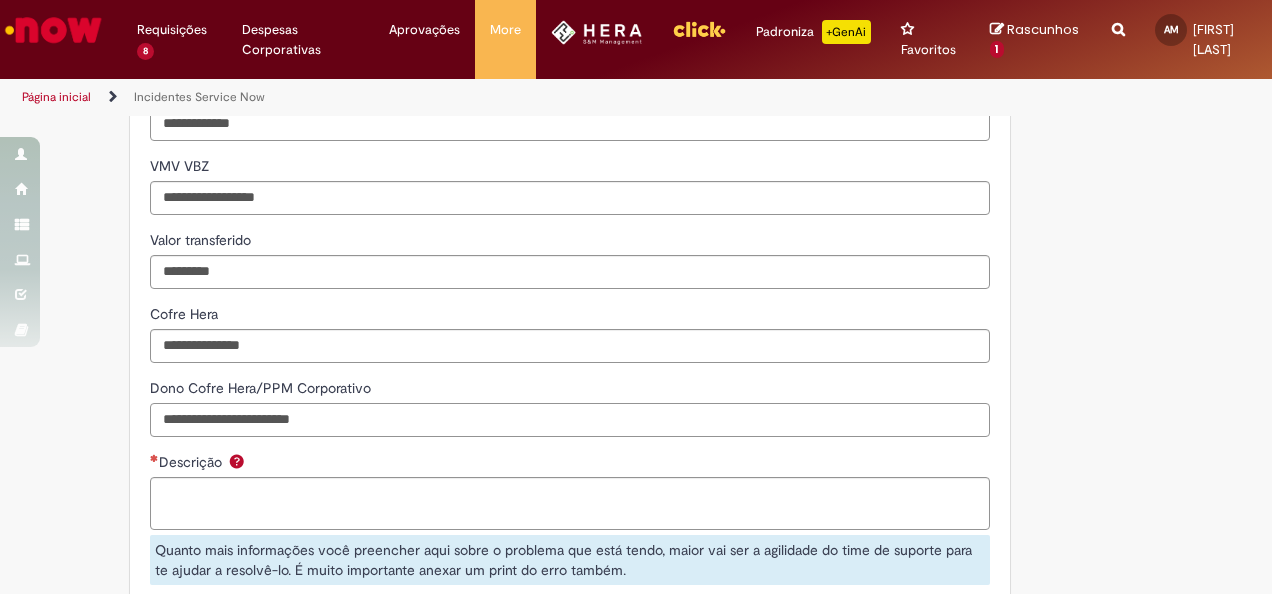 click on "Dono Cofre Hera/PPM Corporativo" at bounding box center [570, 420] 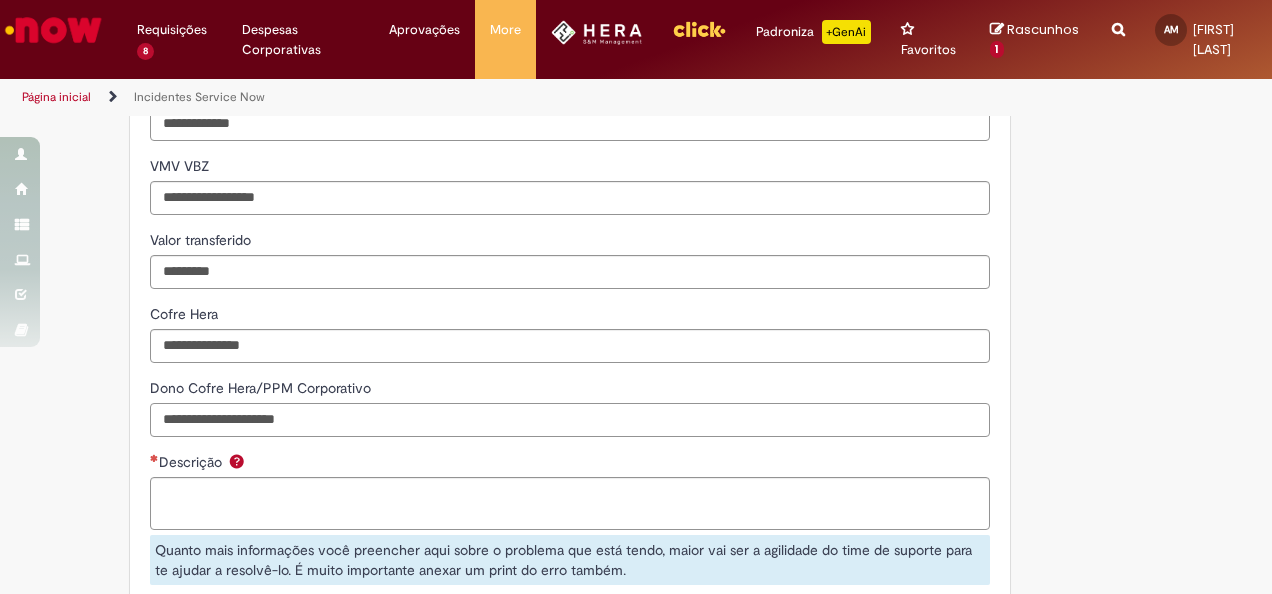 type on "**********" 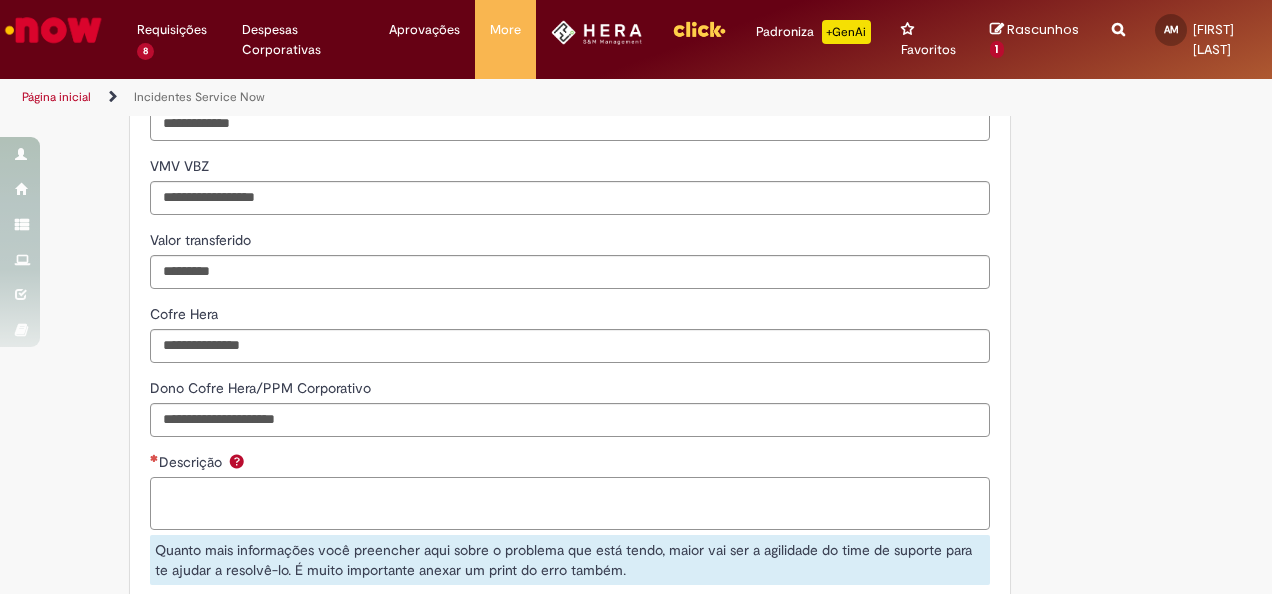 click on "Descrição" at bounding box center (570, 503) 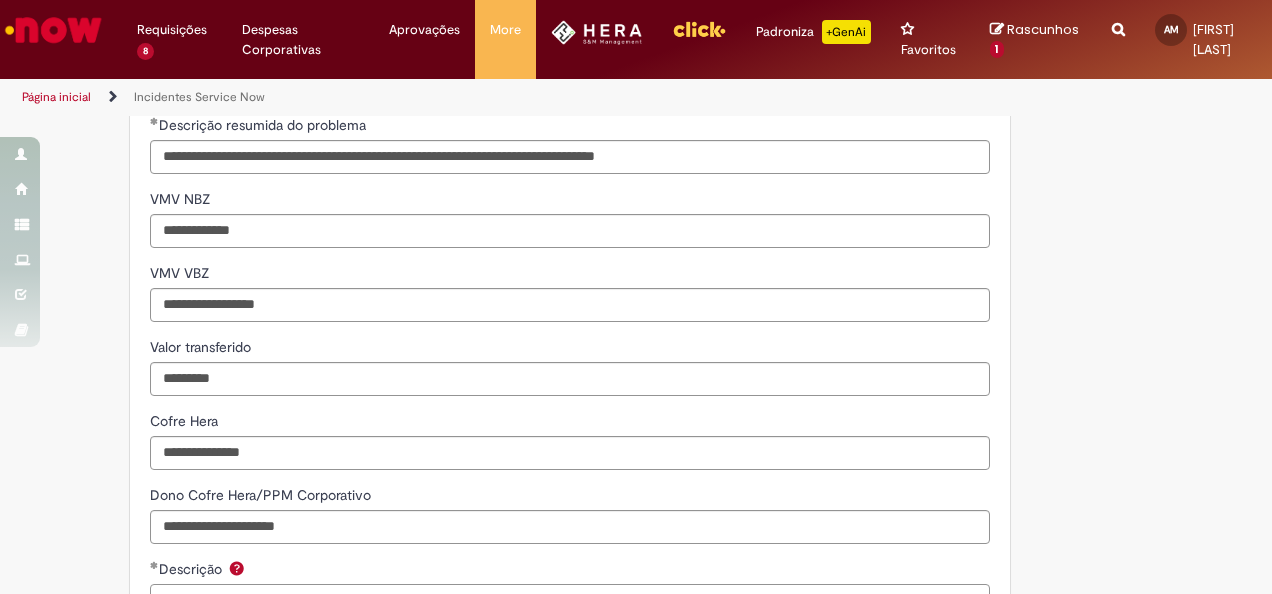scroll, scrollTop: 1319, scrollLeft: 0, axis: vertical 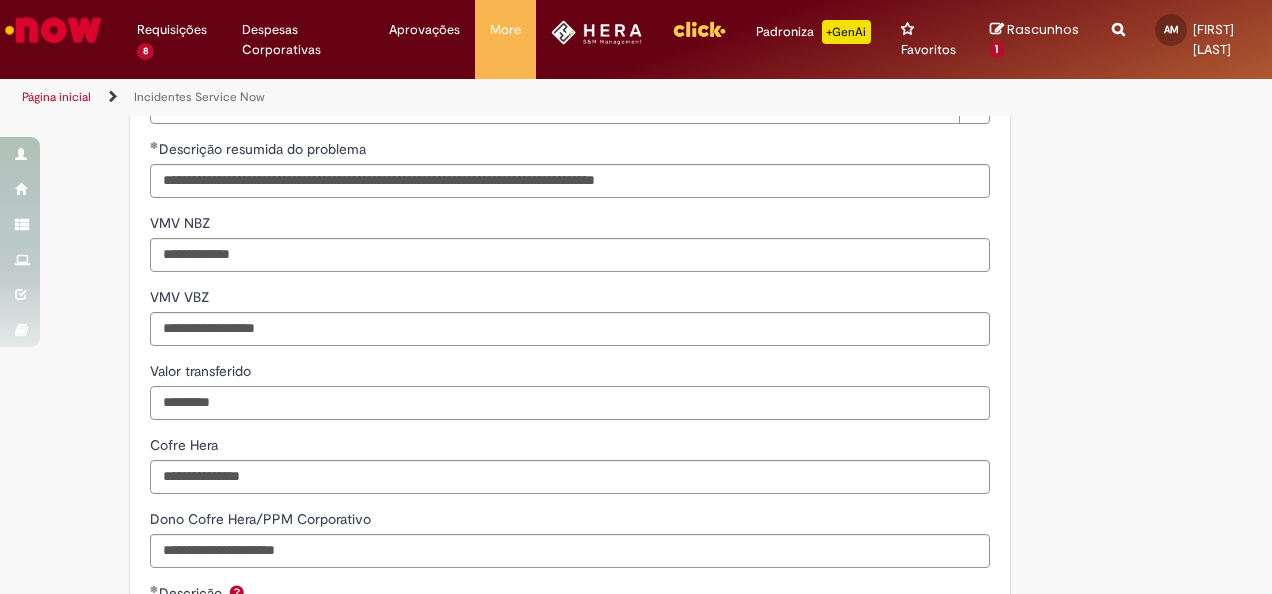 drag, startPoint x: 232, startPoint y: 419, endPoint x: 130, endPoint y: 404, distance: 103.09704 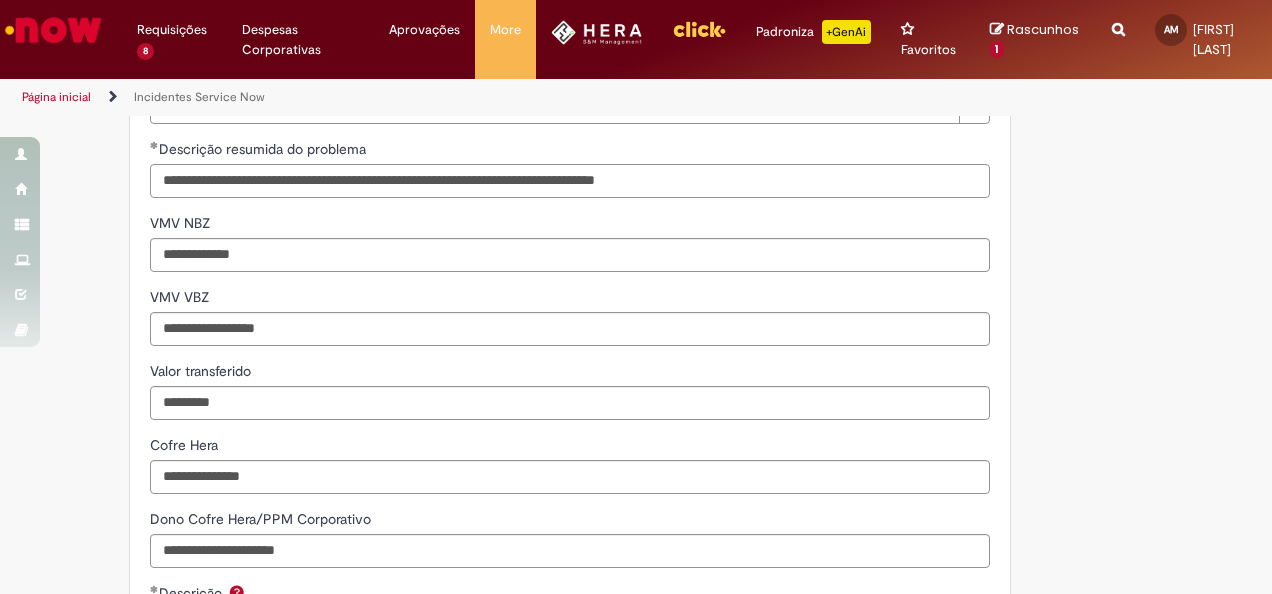 drag, startPoint x: 737, startPoint y: 208, endPoint x: 103, endPoint y: 196, distance: 634.1135 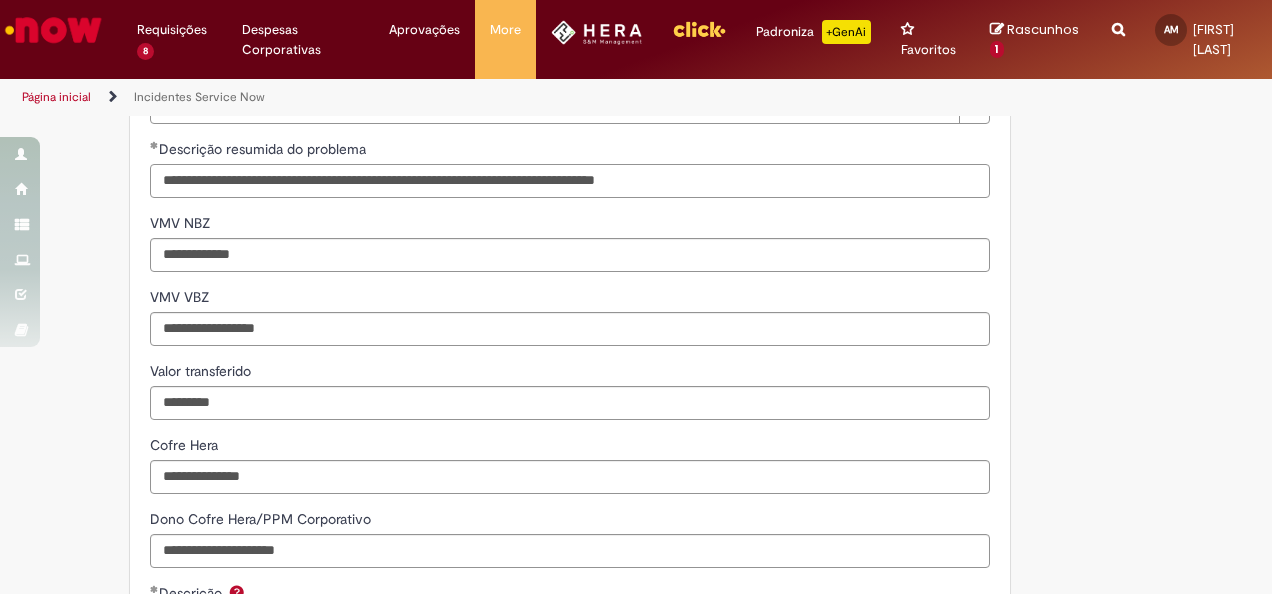 scroll, scrollTop: 1621, scrollLeft: 0, axis: vertical 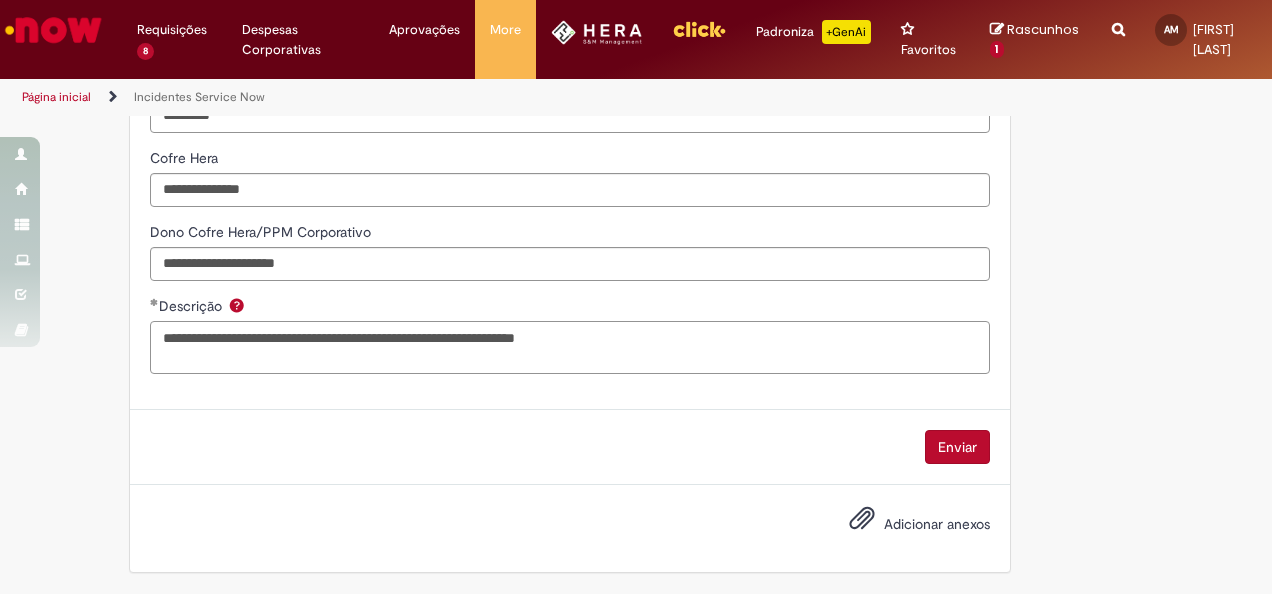 click on "**********" at bounding box center (570, 347) 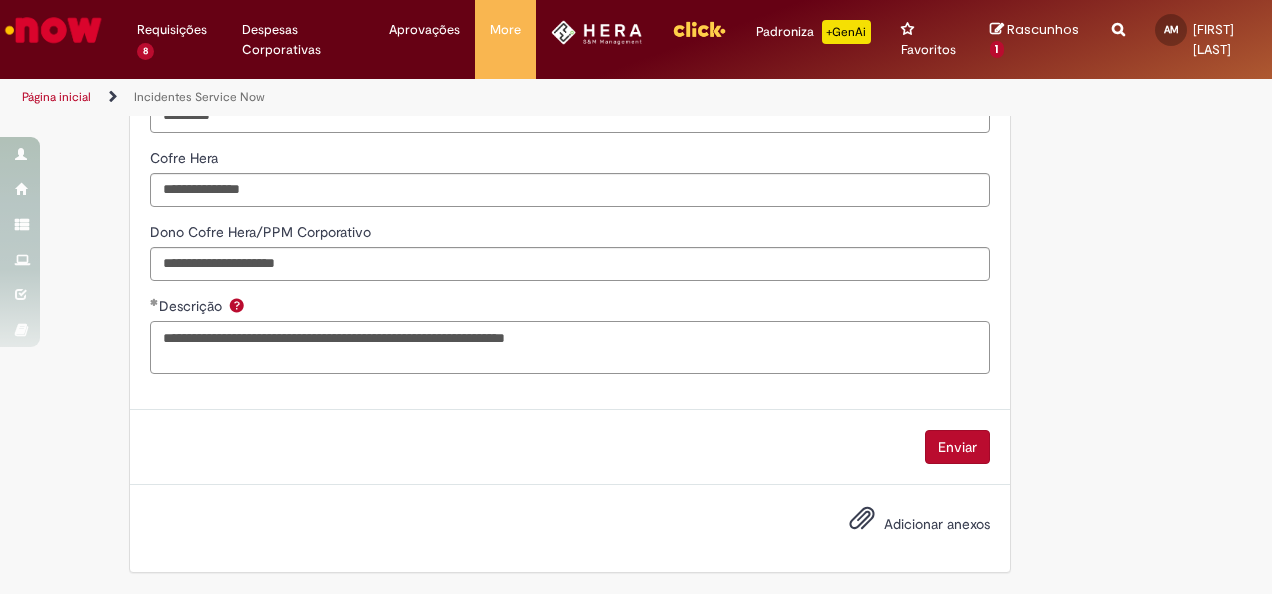 paste on "**********" 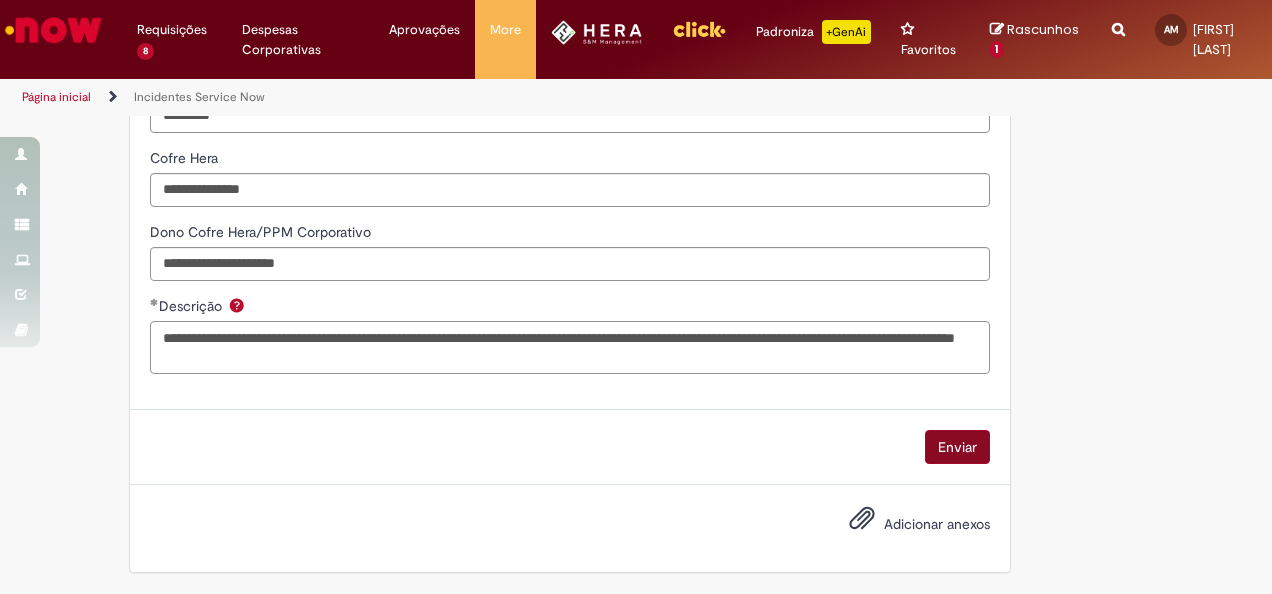 type on "**********" 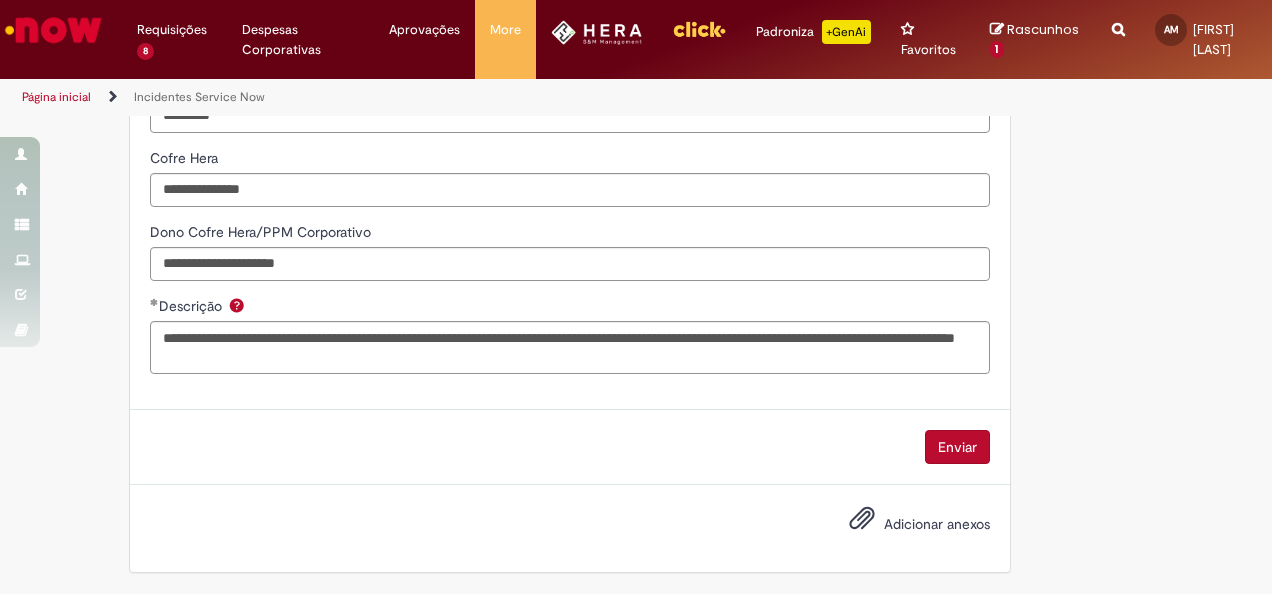 click on "Enviar" at bounding box center [957, 447] 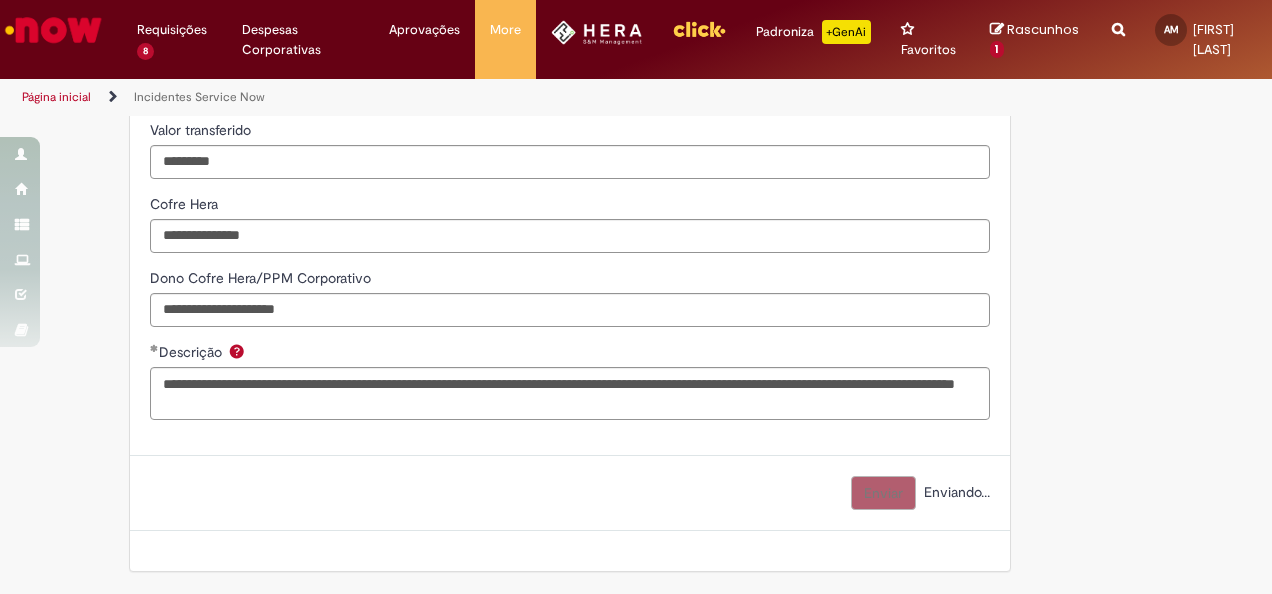 scroll, scrollTop: 1576, scrollLeft: 0, axis: vertical 